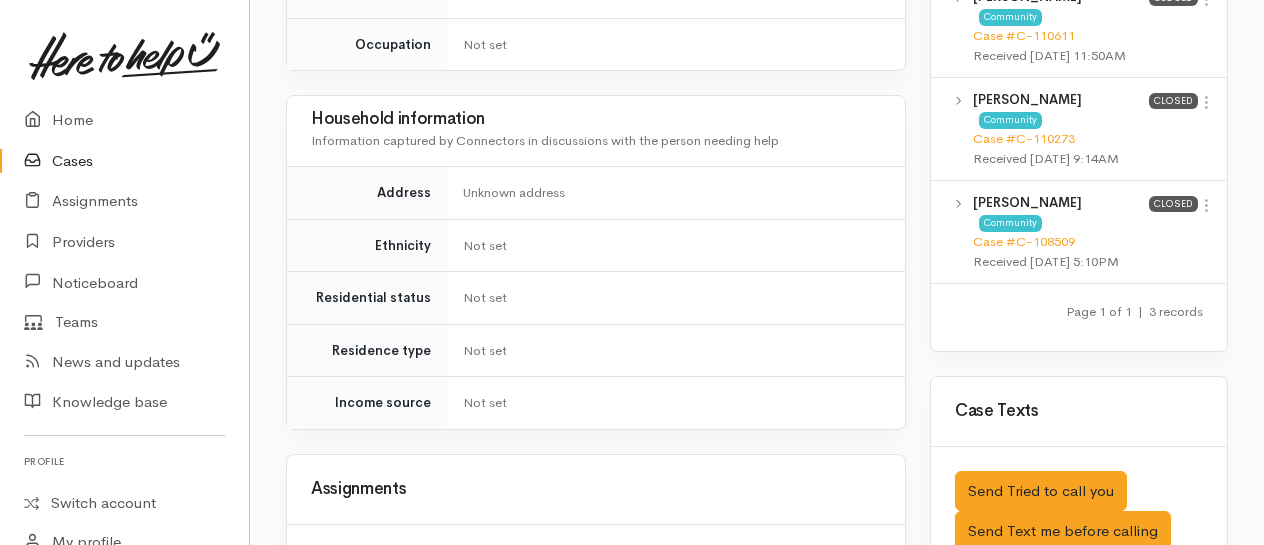 scroll, scrollTop: 1300, scrollLeft: 0, axis: vertical 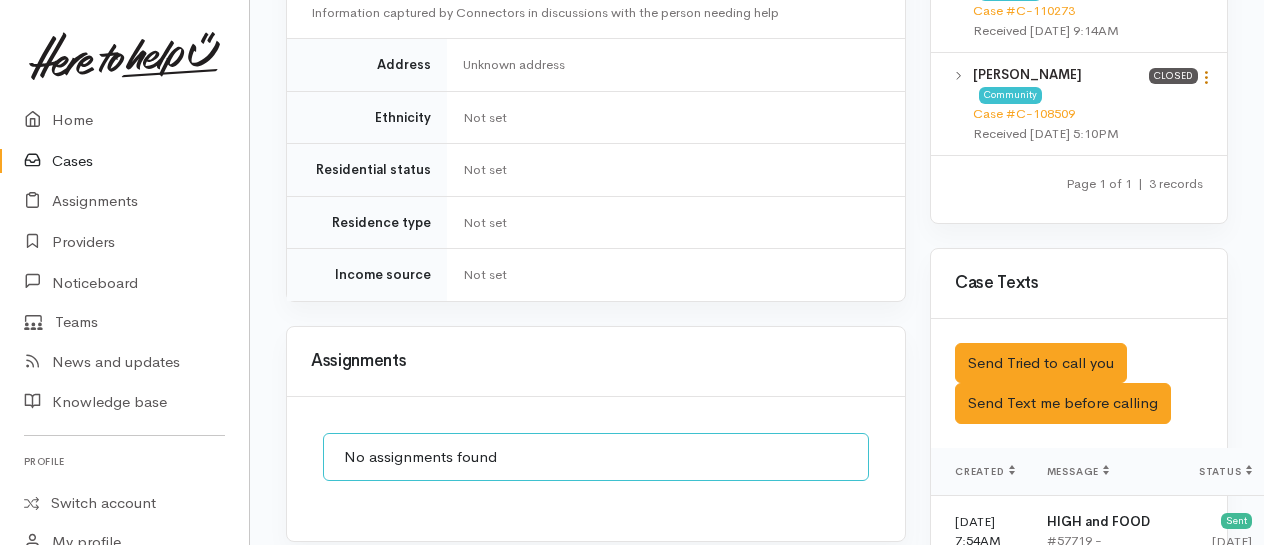 click at bounding box center (1206, 77) 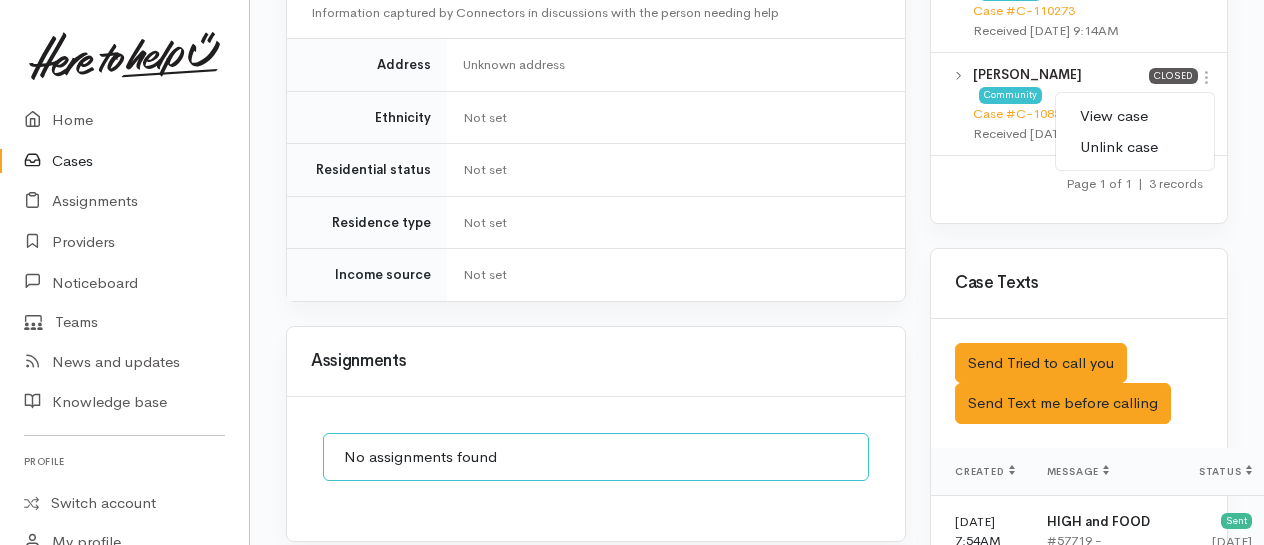 click on "View case" at bounding box center [1135, 116] 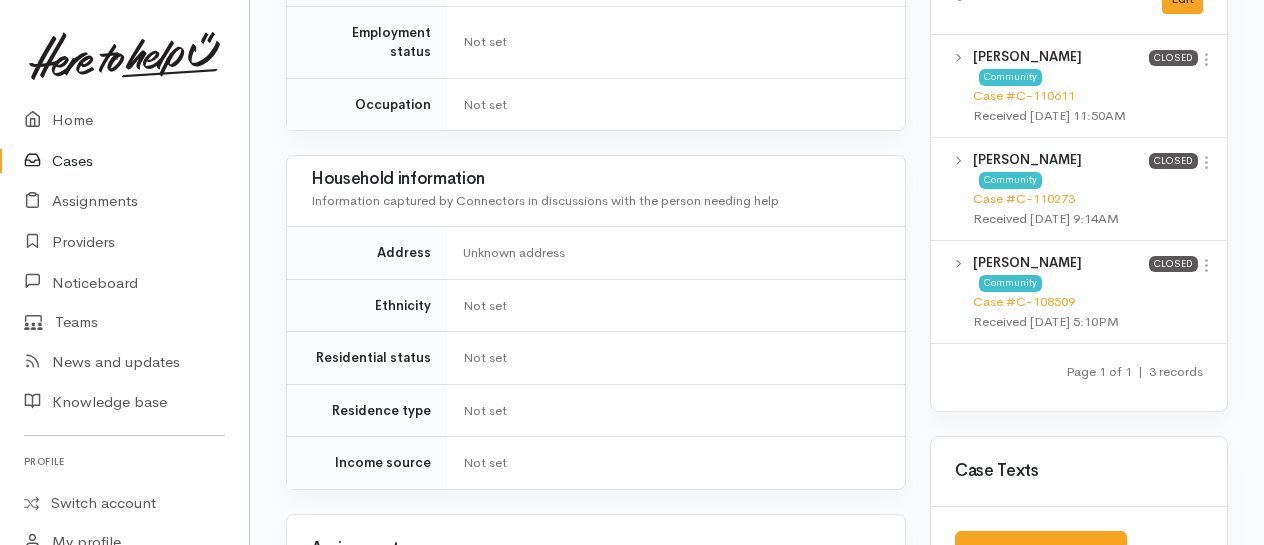 scroll, scrollTop: 1068, scrollLeft: 0, axis: vertical 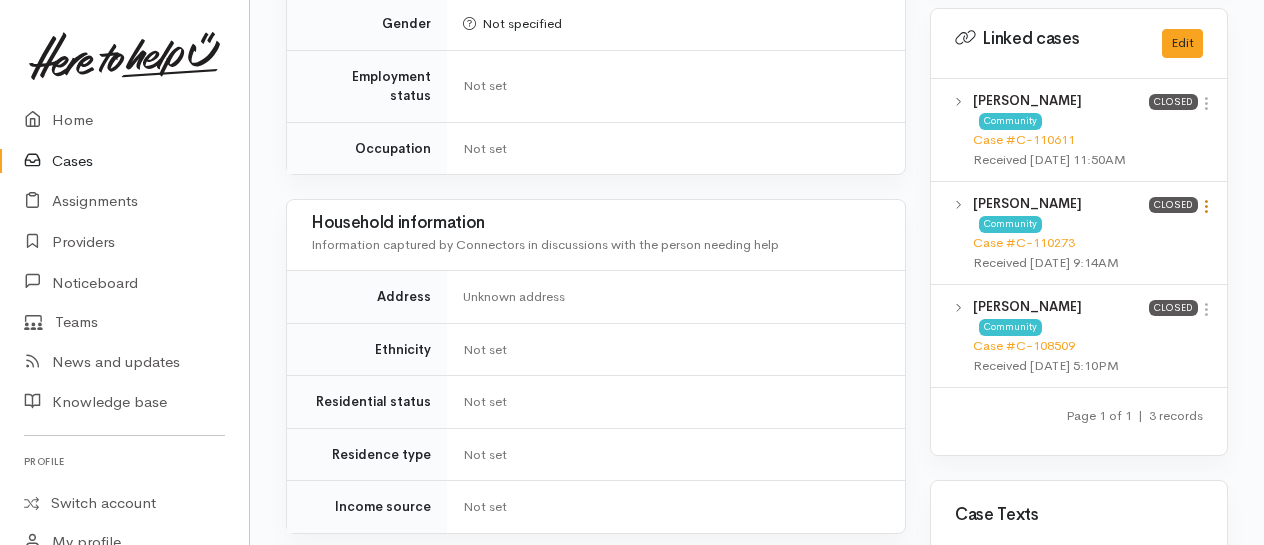 click at bounding box center [1206, 206] 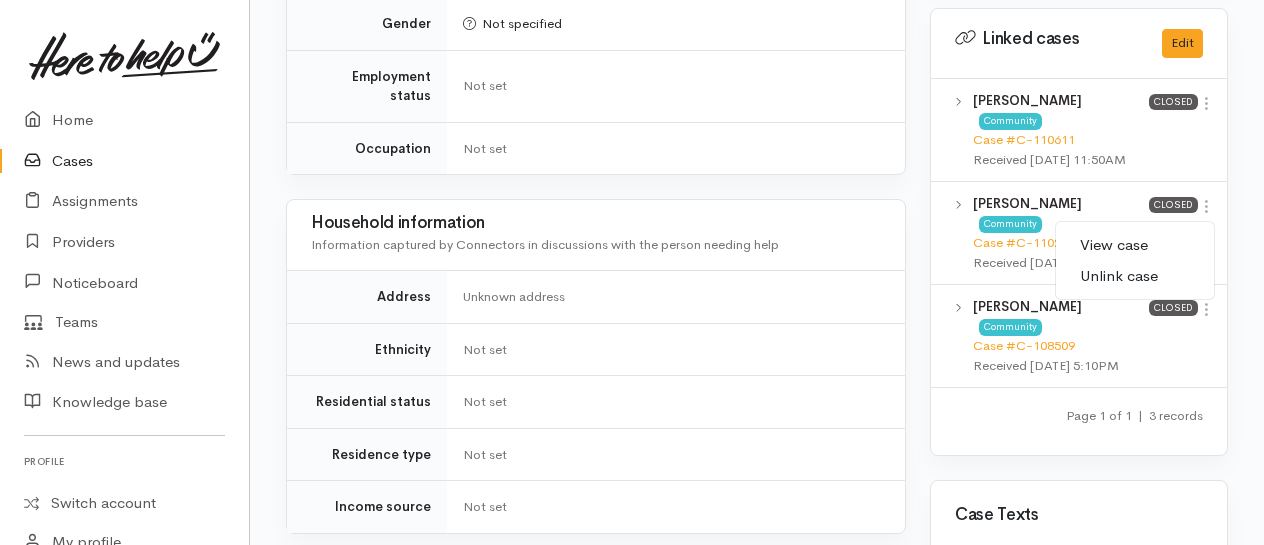 click on "View case" at bounding box center [1135, 245] 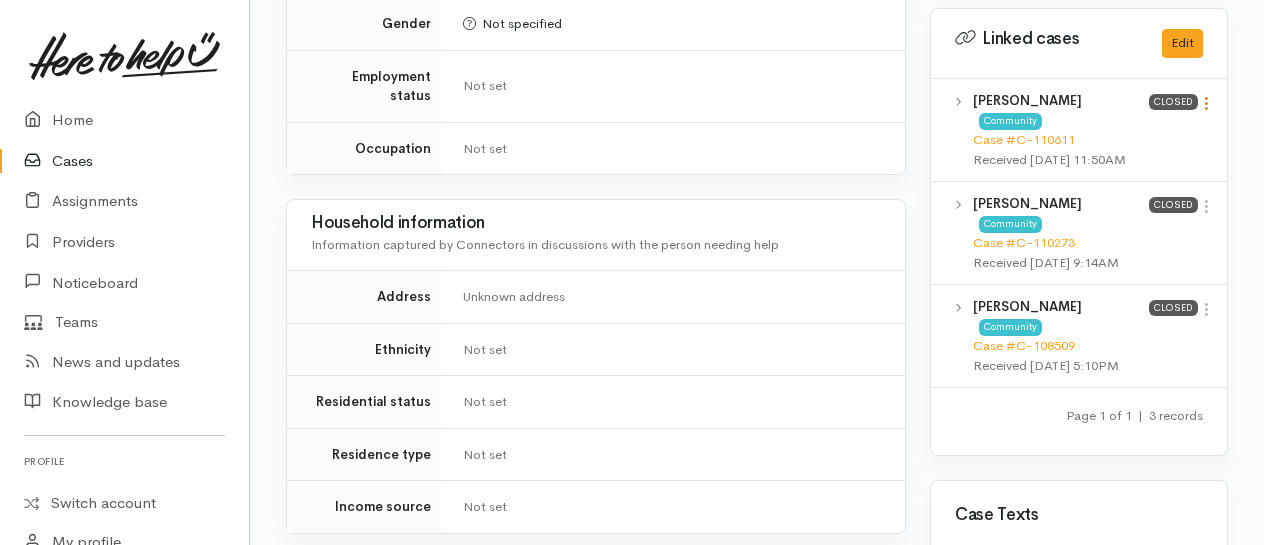click at bounding box center (1206, 103) 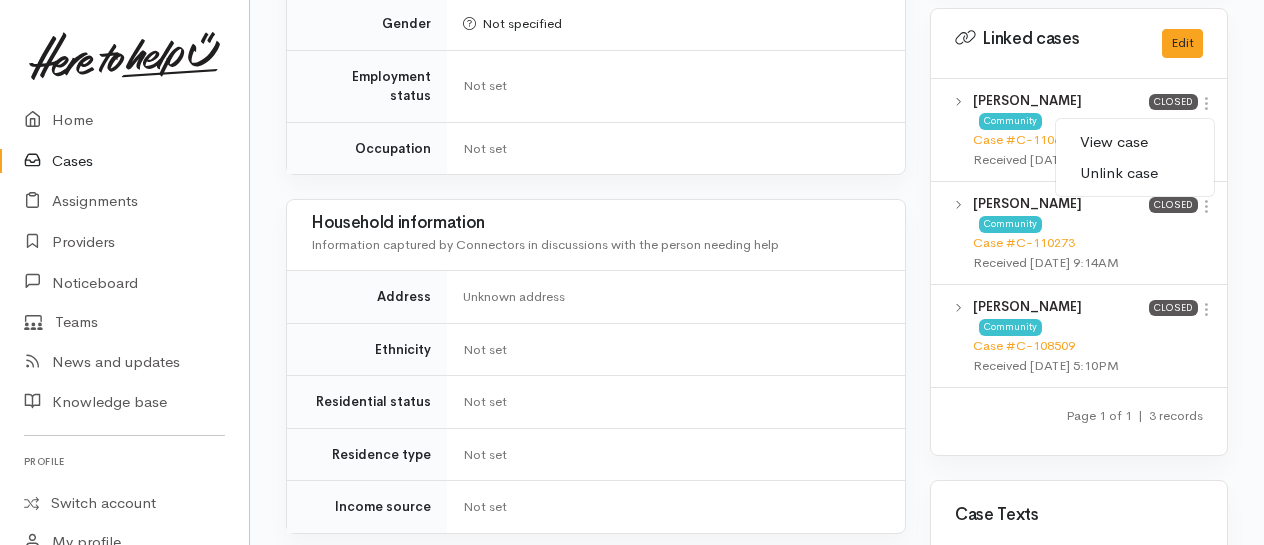 click on "View case" at bounding box center [1135, 142] 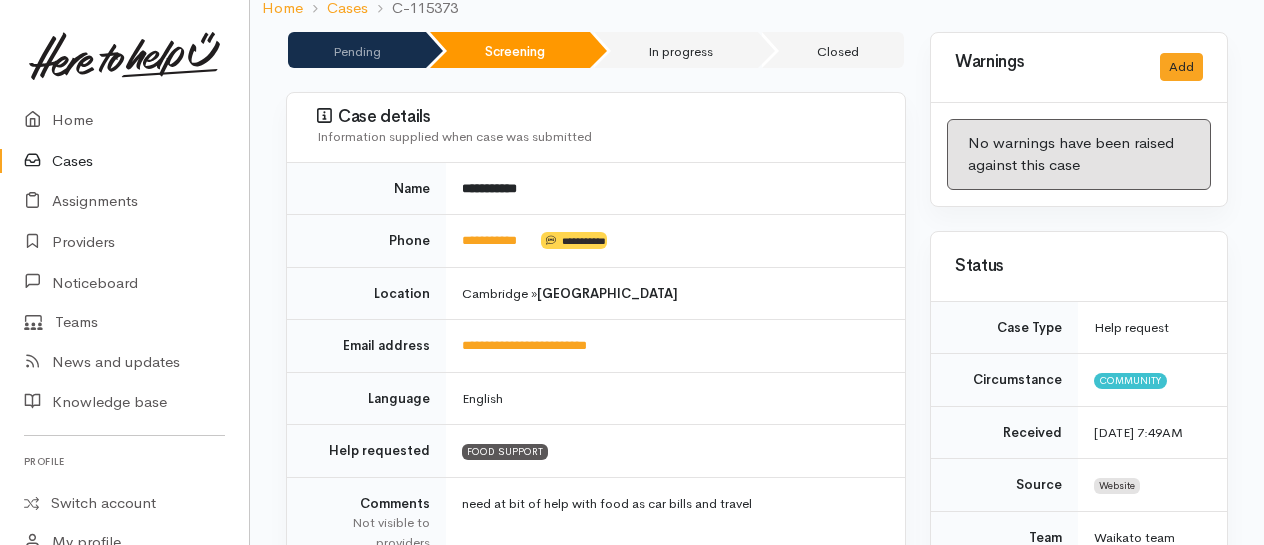scroll, scrollTop: 68, scrollLeft: 0, axis: vertical 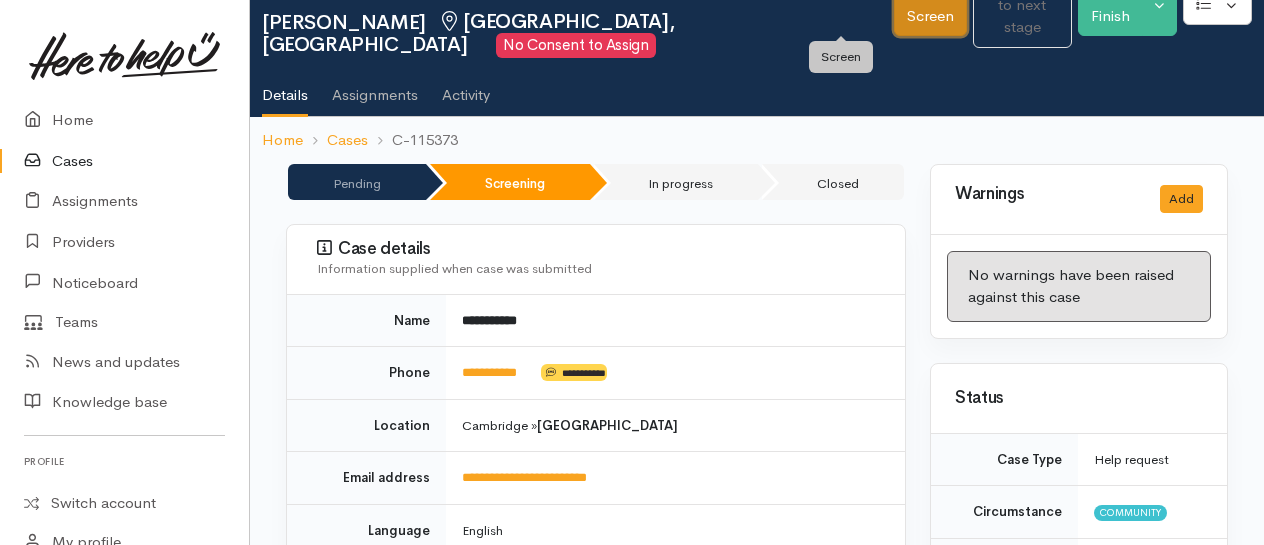 click on "Screen" at bounding box center [930, 4] 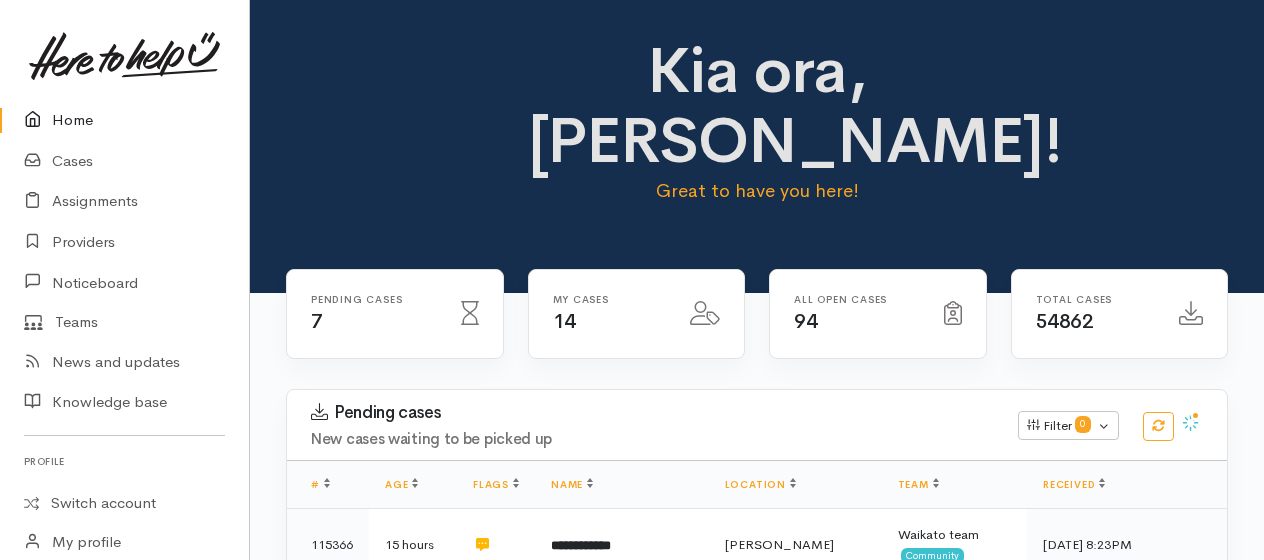scroll, scrollTop: 0, scrollLeft: 0, axis: both 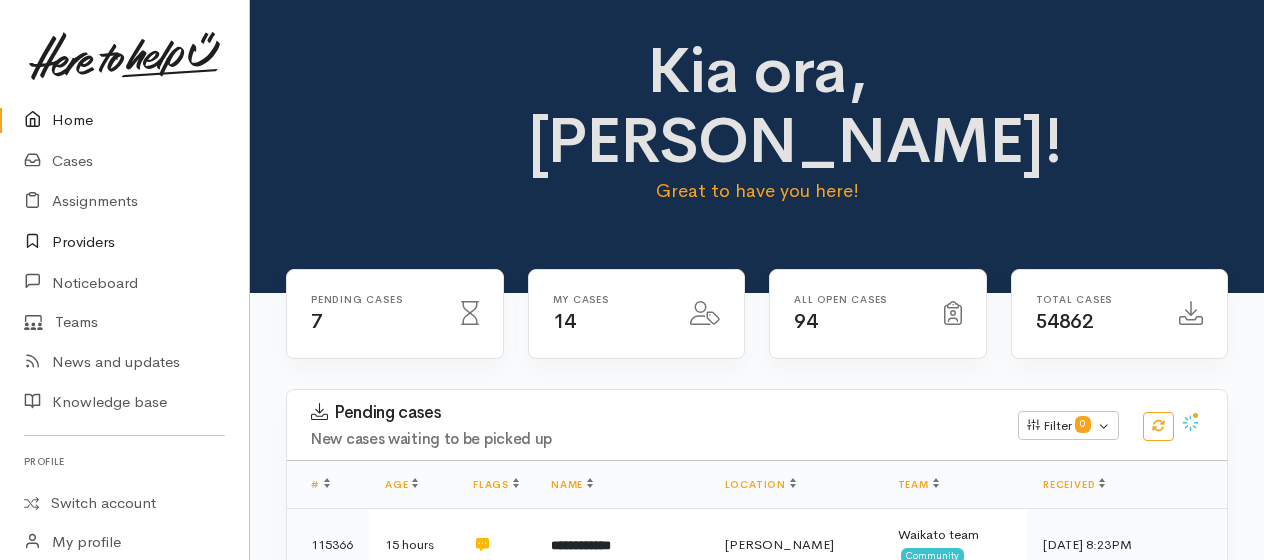 click on "Providers" at bounding box center (124, 242) 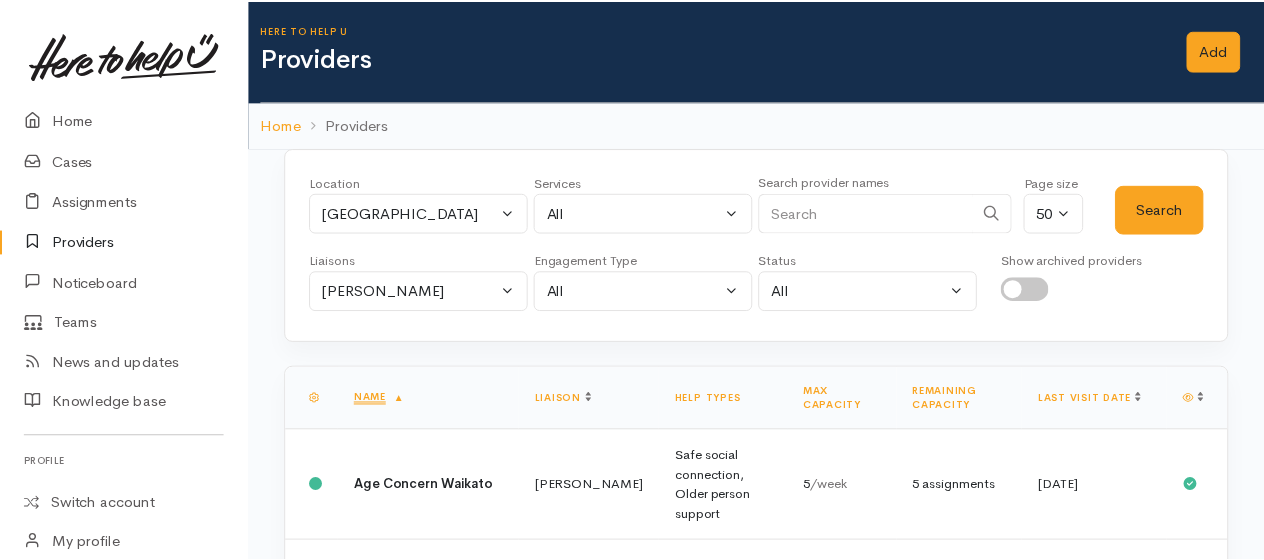 scroll, scrollTop: 0, scrollLeft: 0, axis: both 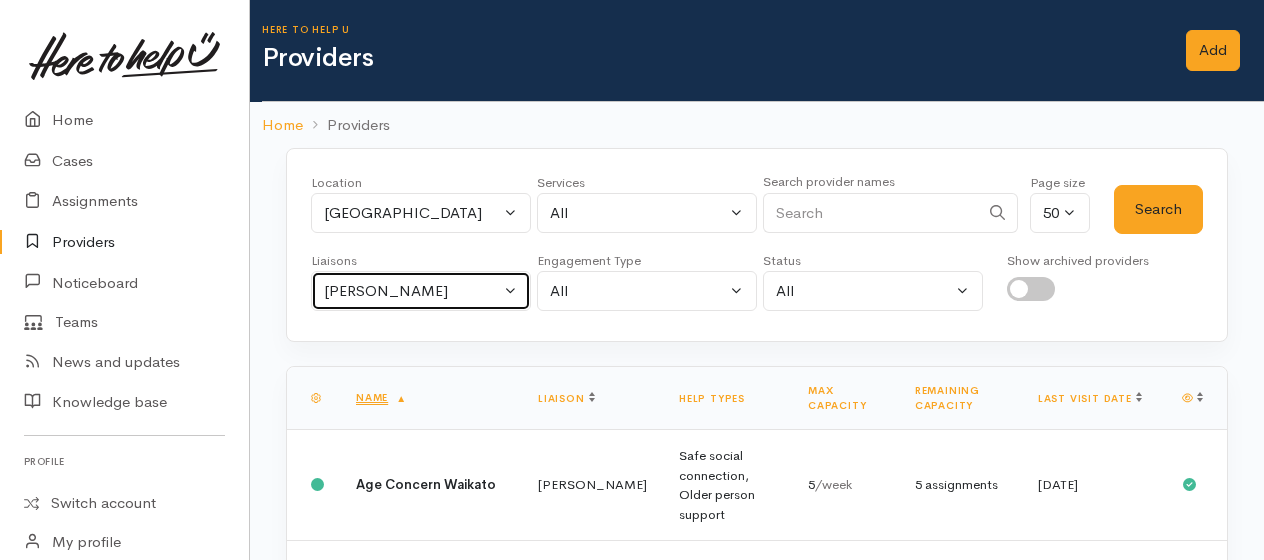 click on "[PERSON_NAME]" at bounding box center (412, 291) 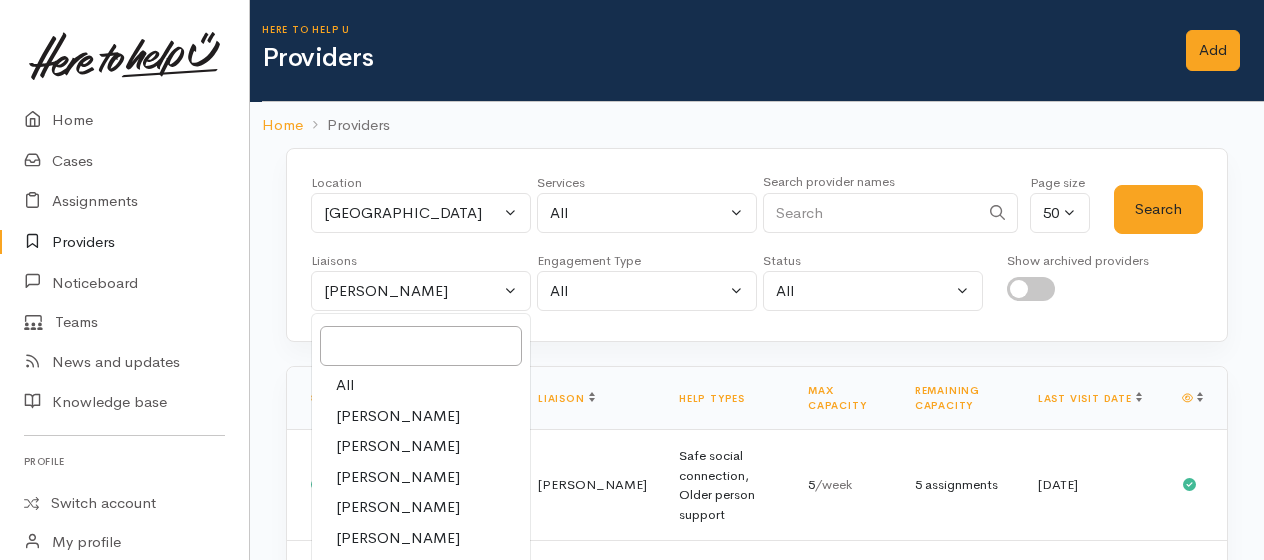 click on "All" at bounding box center [421, 385] 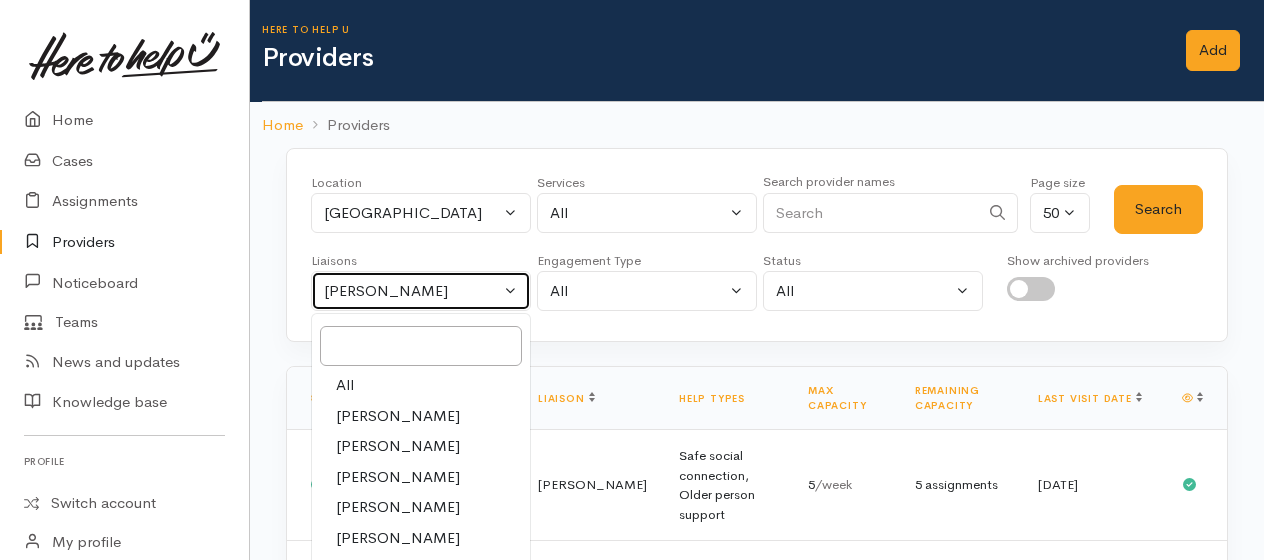 select on "null" 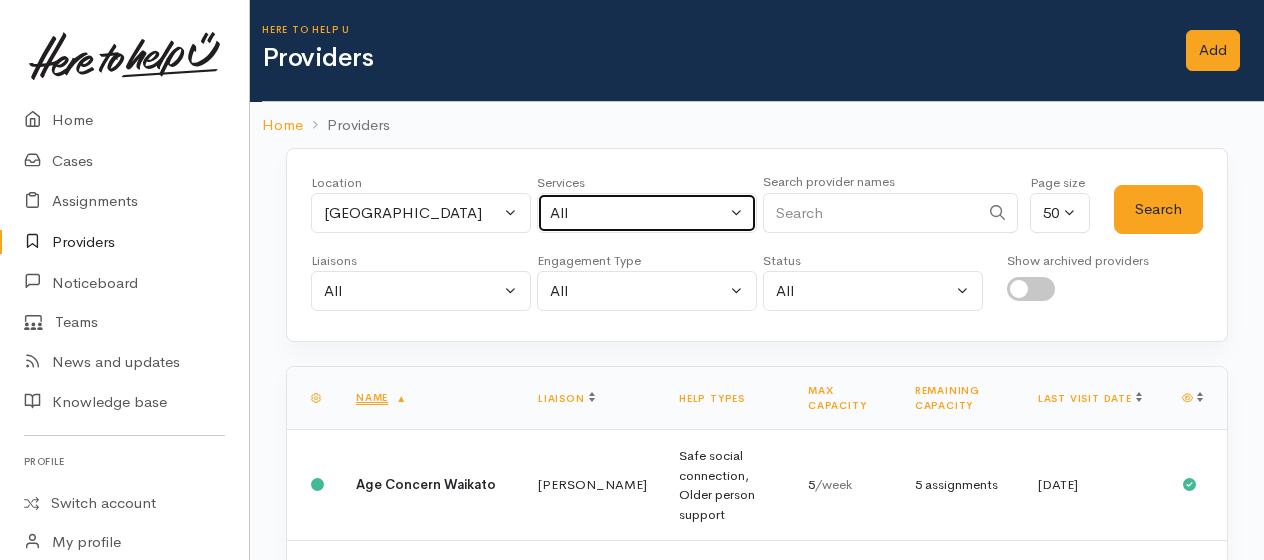 click on "All" at bounding box center [647, 213] 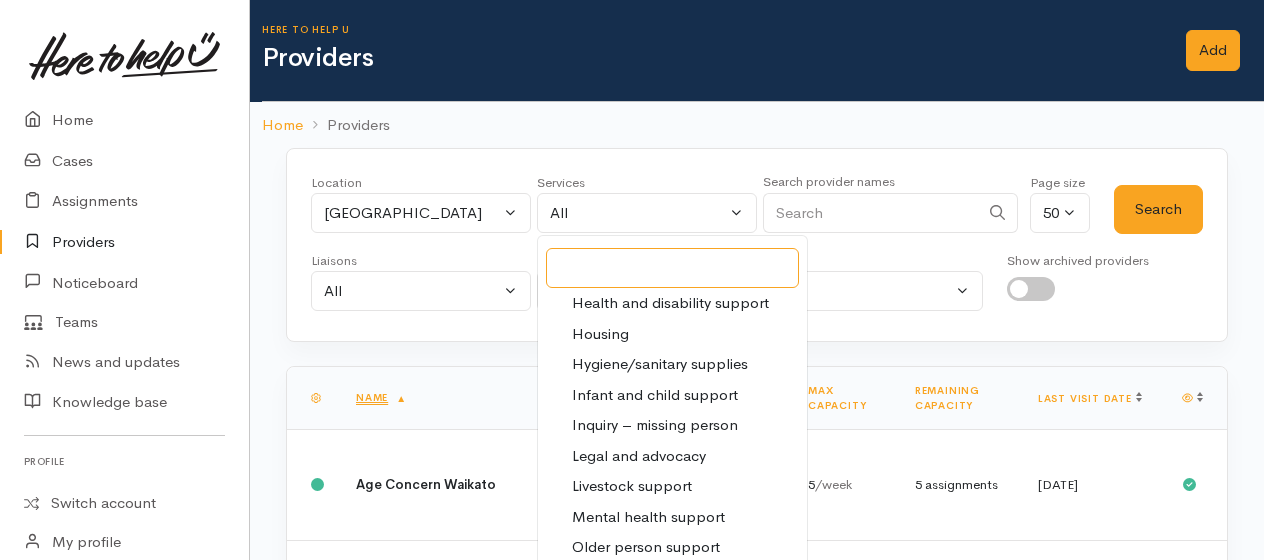 scroll, scrollTop: 300, scrollLeft: 0, axis: vertical 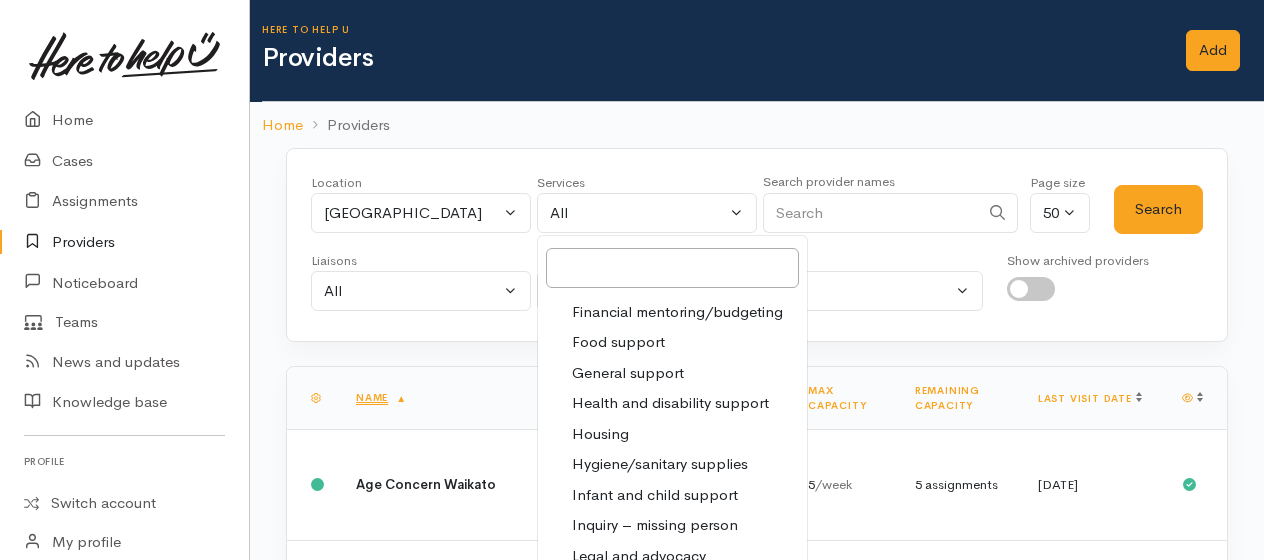 click on "Food support" at bounding box center (618, 342) 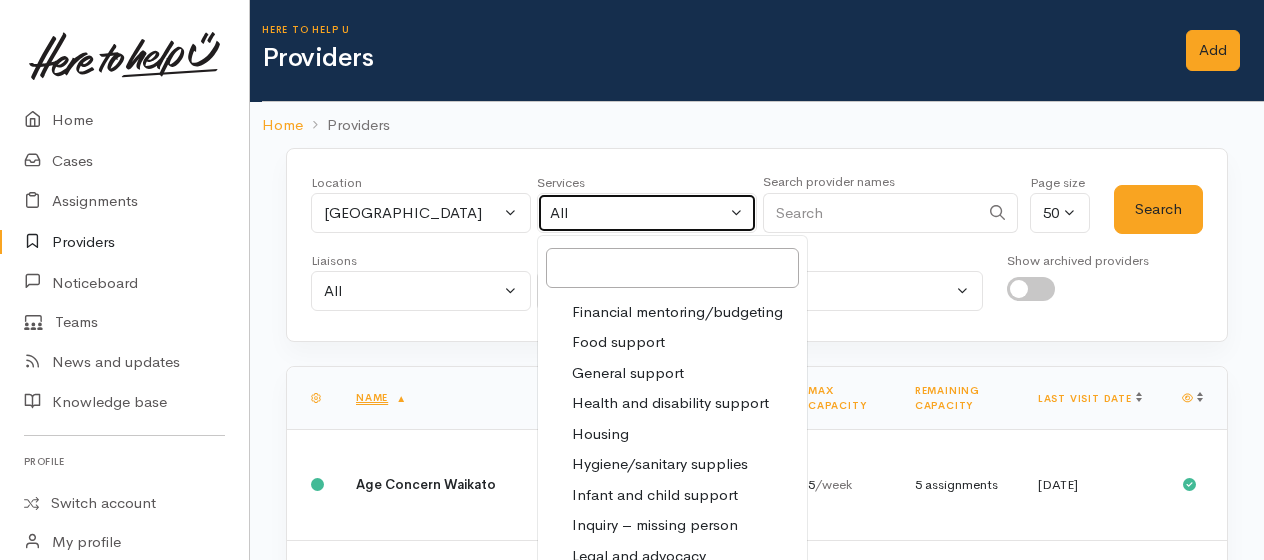 select on "3" 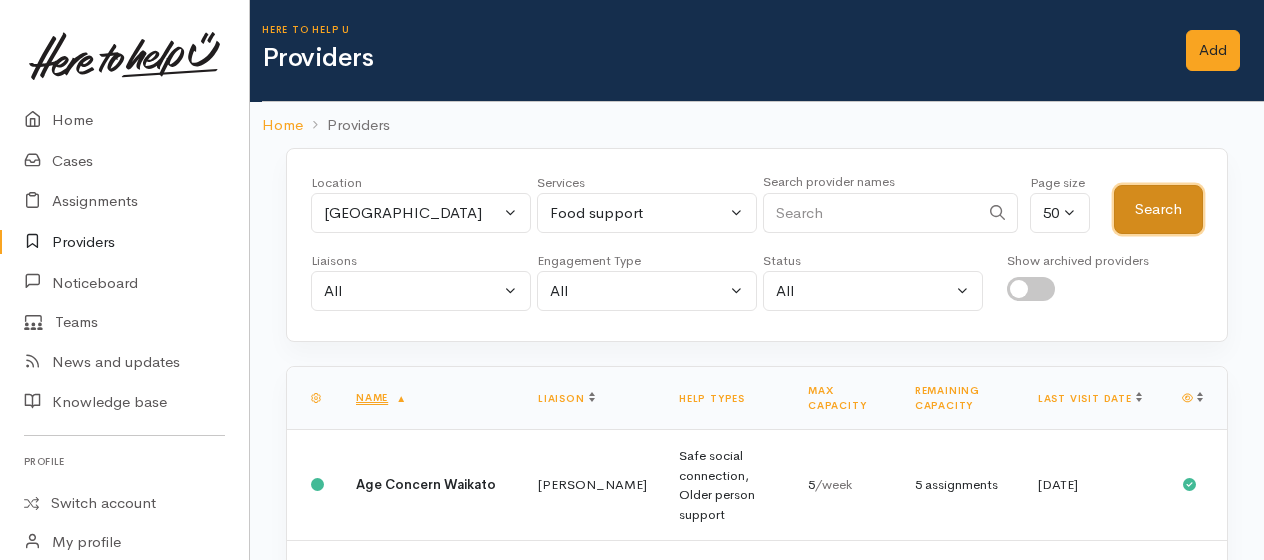 click on "Search" at bounding box center [1158, 209] 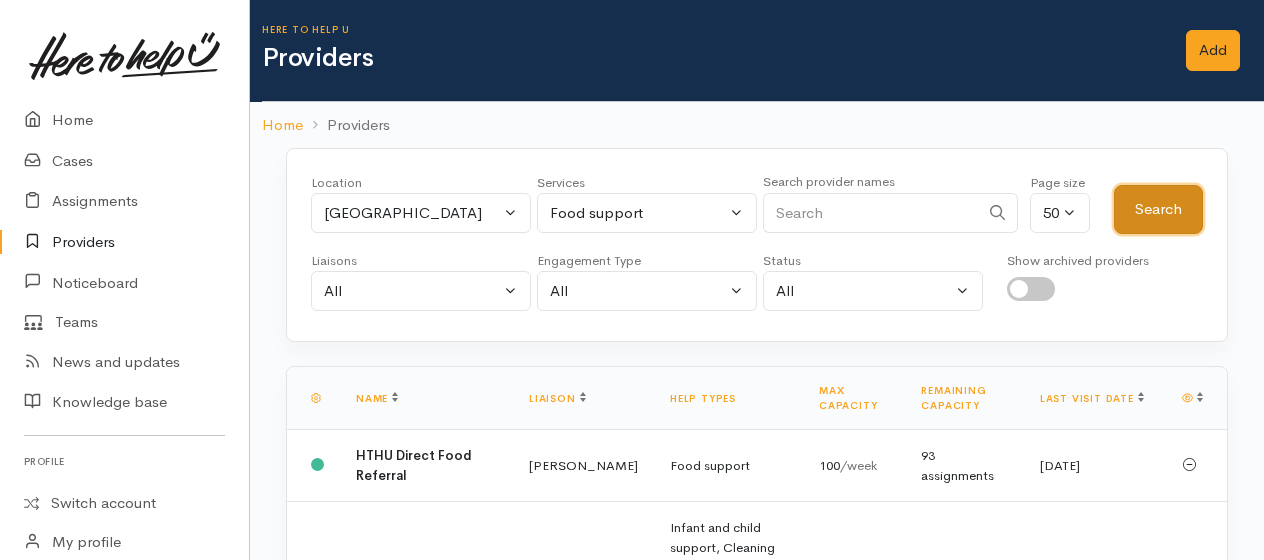 click on "Search" at bounding box center (1158, 209) 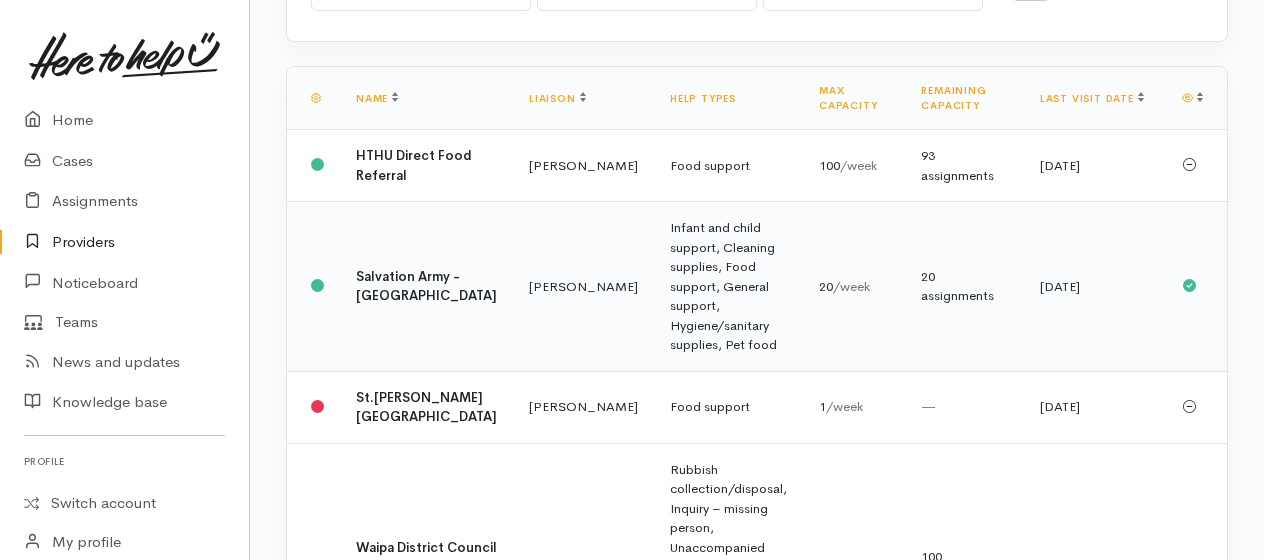 scroll, scrollTop: 400, scrollLeft: 0, axis: vertical 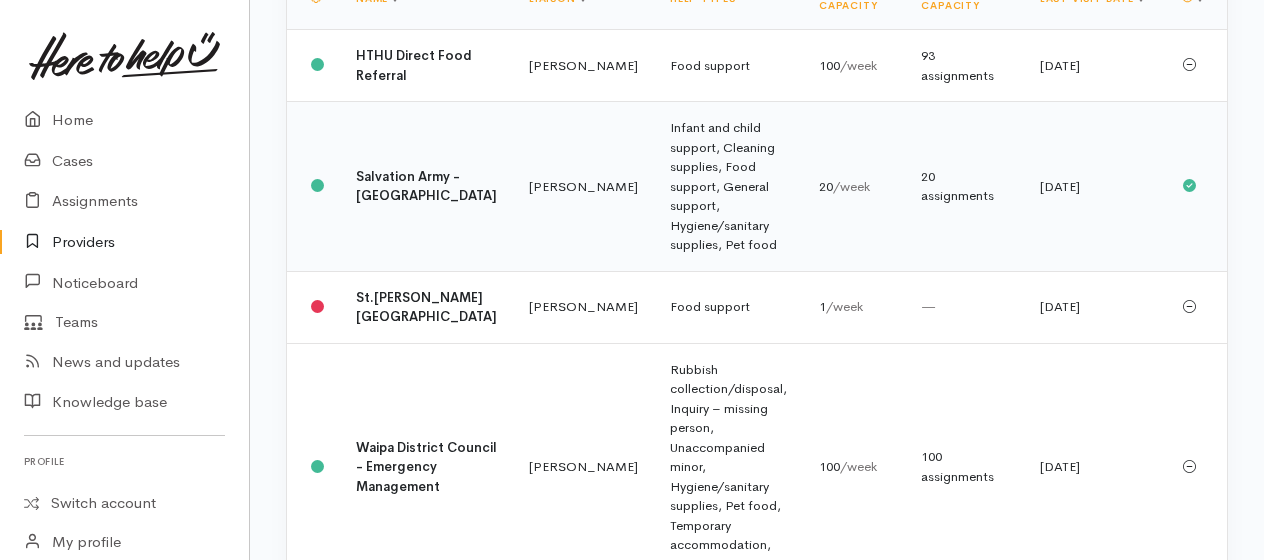 click on "Salvation Army - Cambridge" at bounding box center [426, 186] 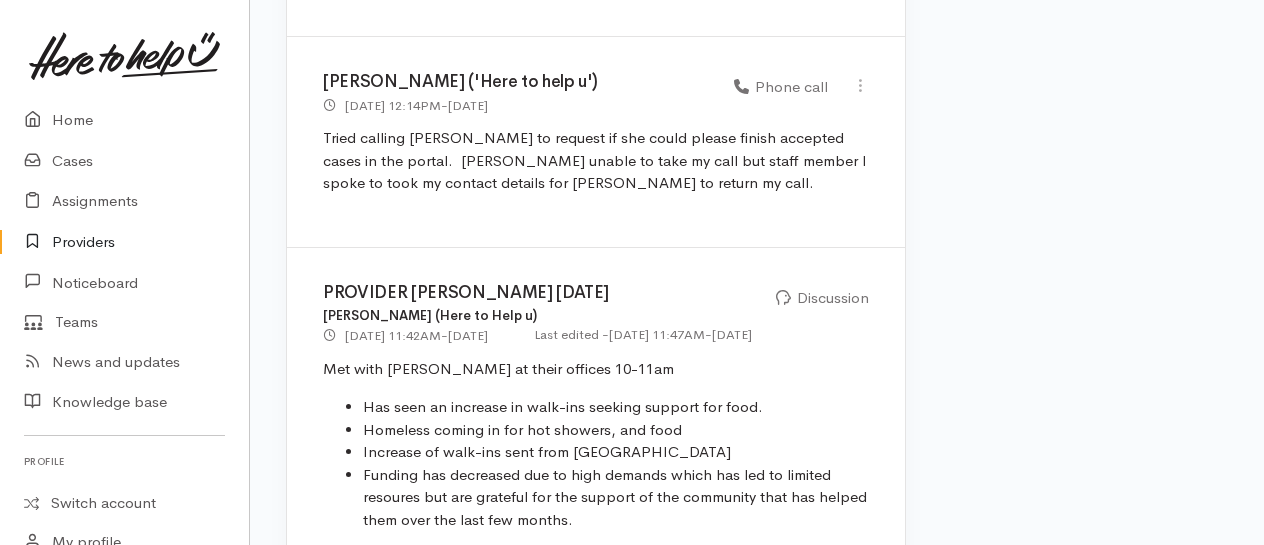 scroll, scrollTop: 4300, scrollLeft: 0, axis: vertical 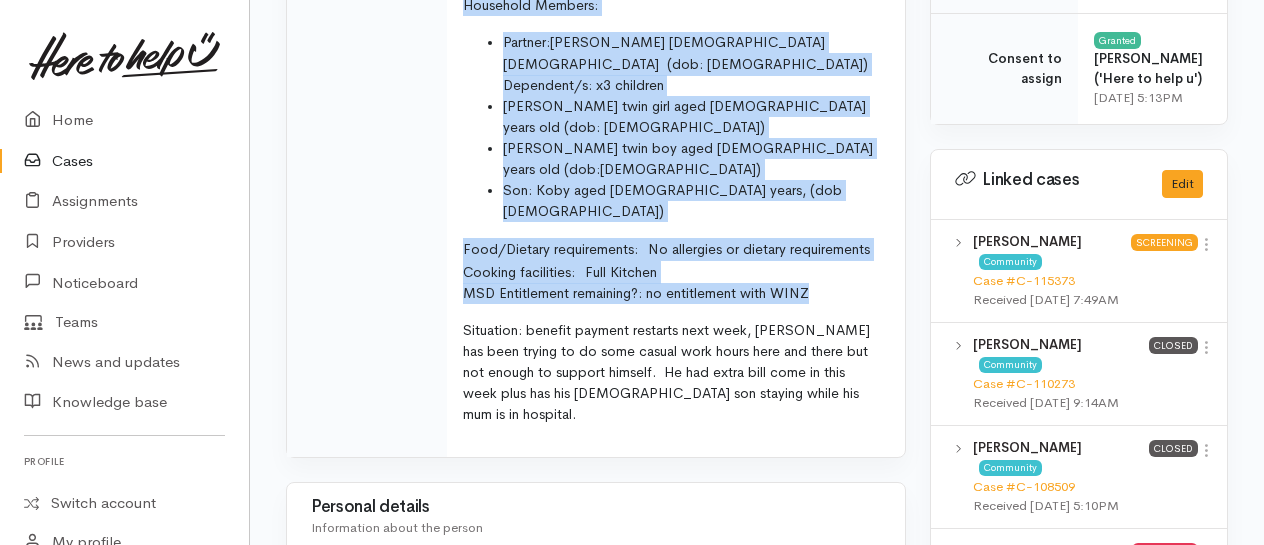 drag, startPoint x: 488, startPoint y: 68, endPoint x: 858, endPoint y: 230, distance: 403.9109 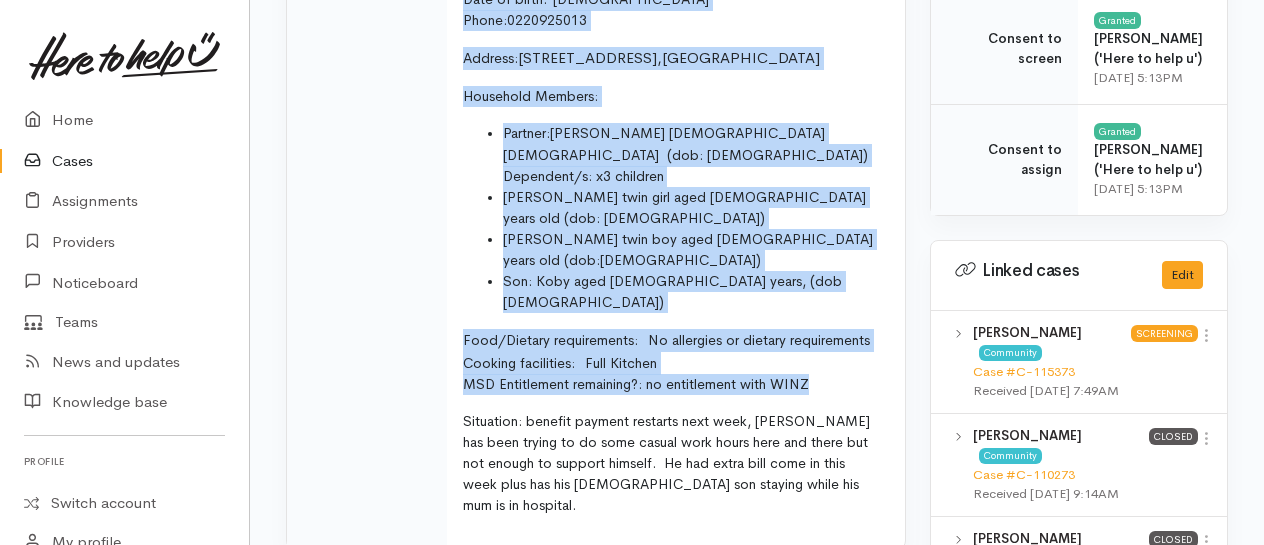scroll, scrollTop: 579, scrollLeft: 0, axis: vertical 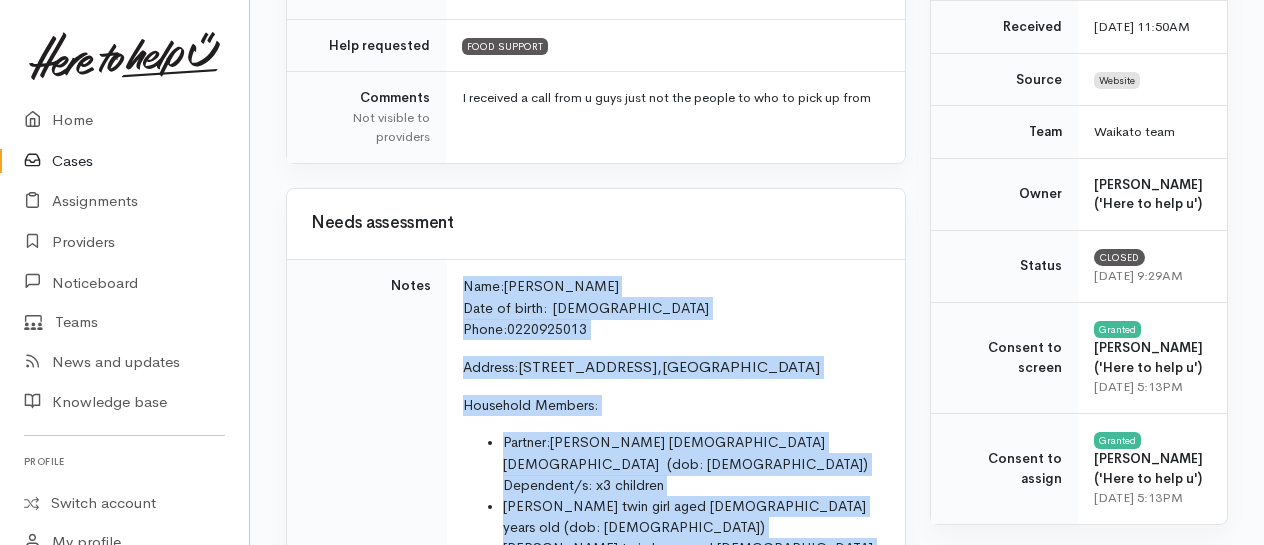 click on "Name:  Dean Barrie Date of birth:  18/02/1986 Phone:  0220925013" at bounding box center [672, 308] 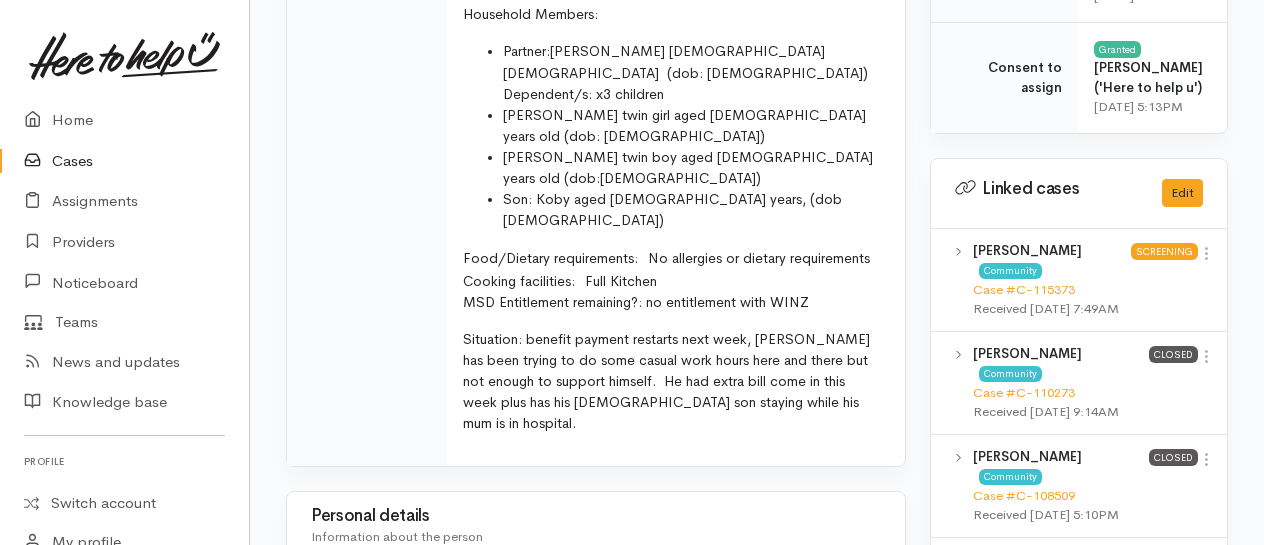scroll, scrollTop: 1079, scrollLeft: 0, axis: vertical 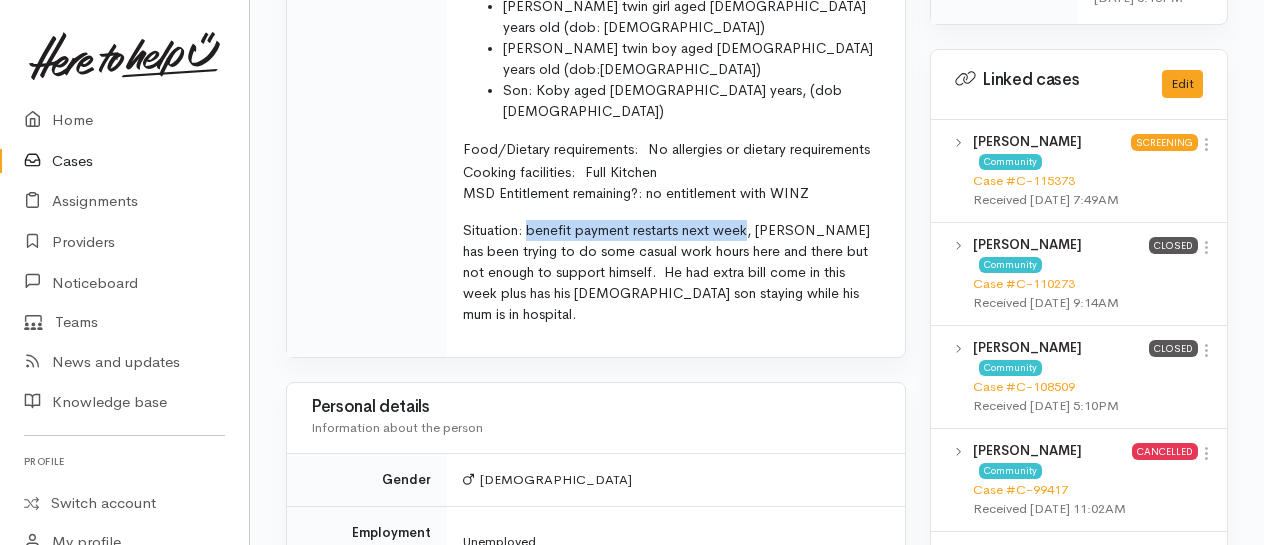 drag, startPoint x: 526, startPoint y: 163, endPoint x: 747, endPoint y: 159, distance: 221.0362 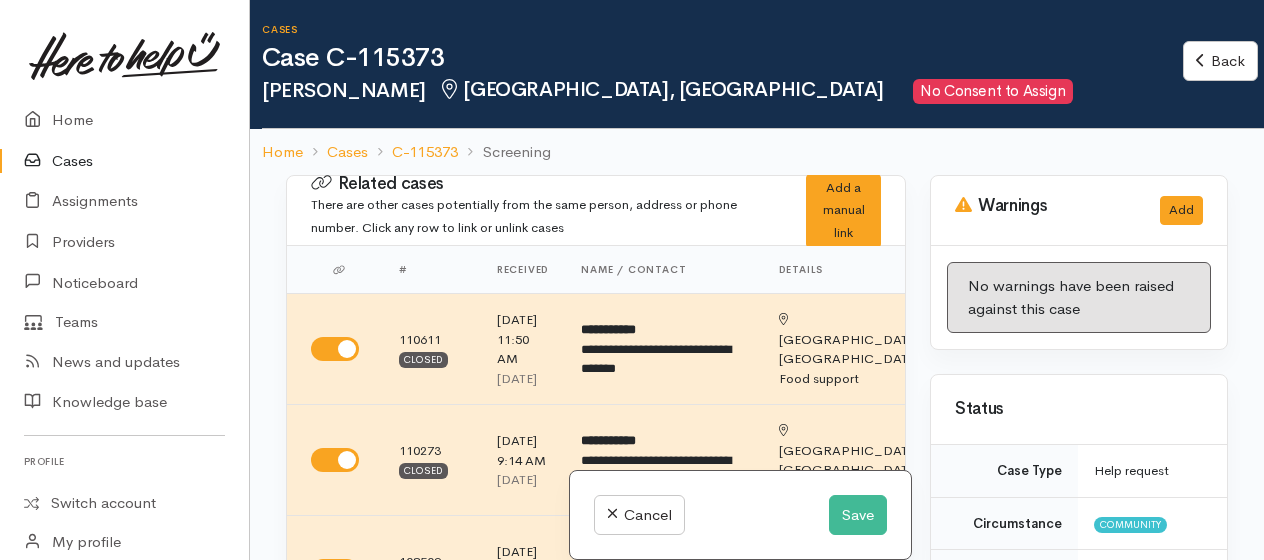 scroll, scrollTop: 0, scrollLeft: 0, axis: both 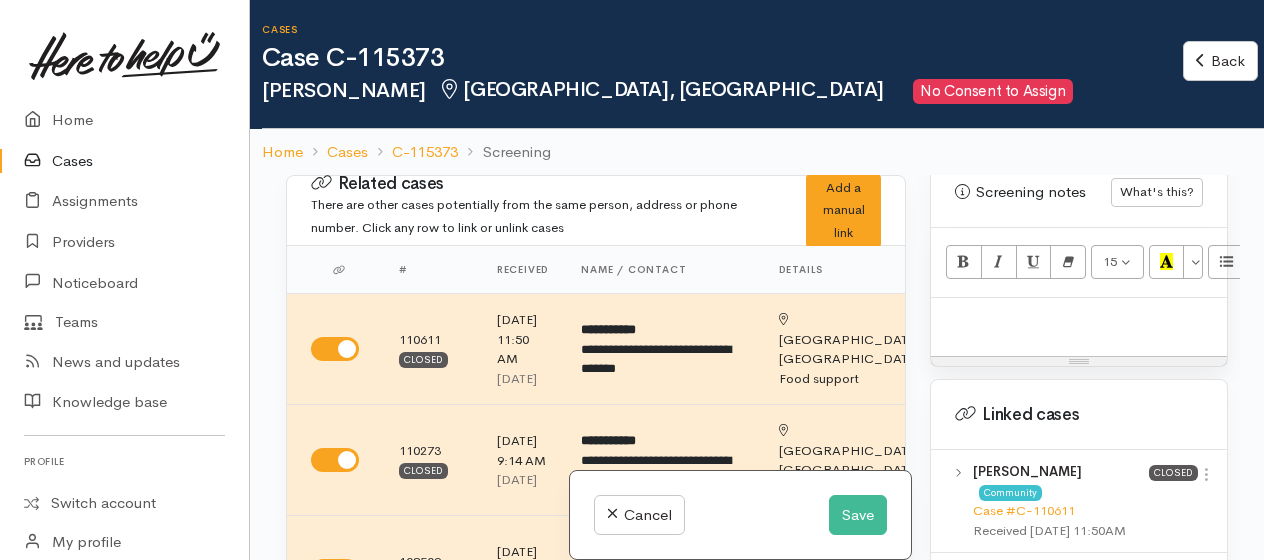 click at bounding box center [1079, 319] 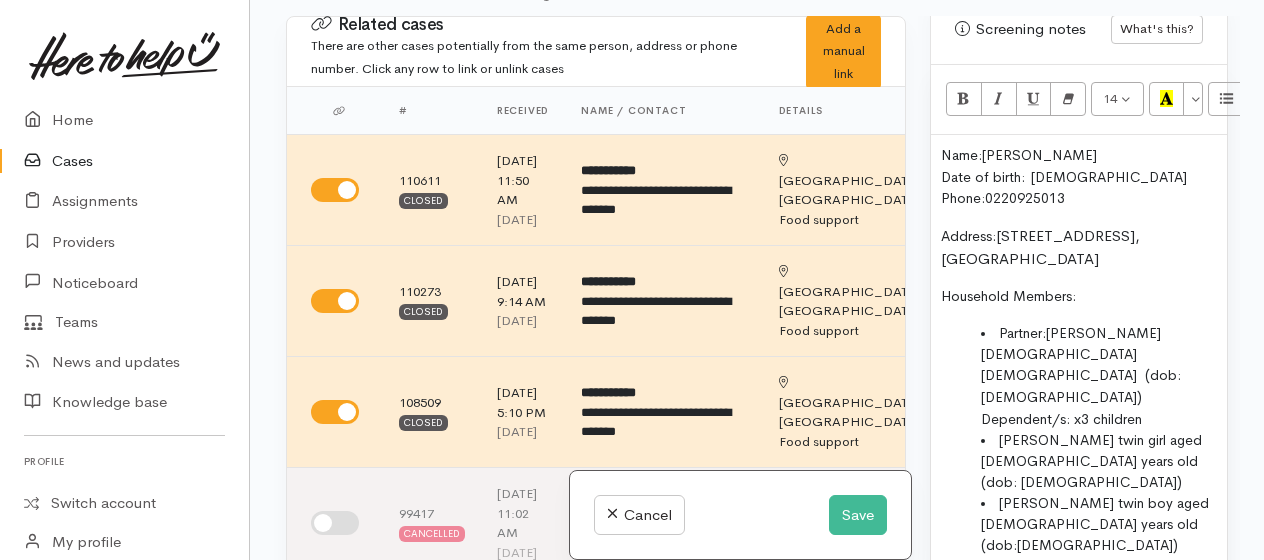 scroll, scrollTop: 1273, scrollLeft: 0, axis: vertical 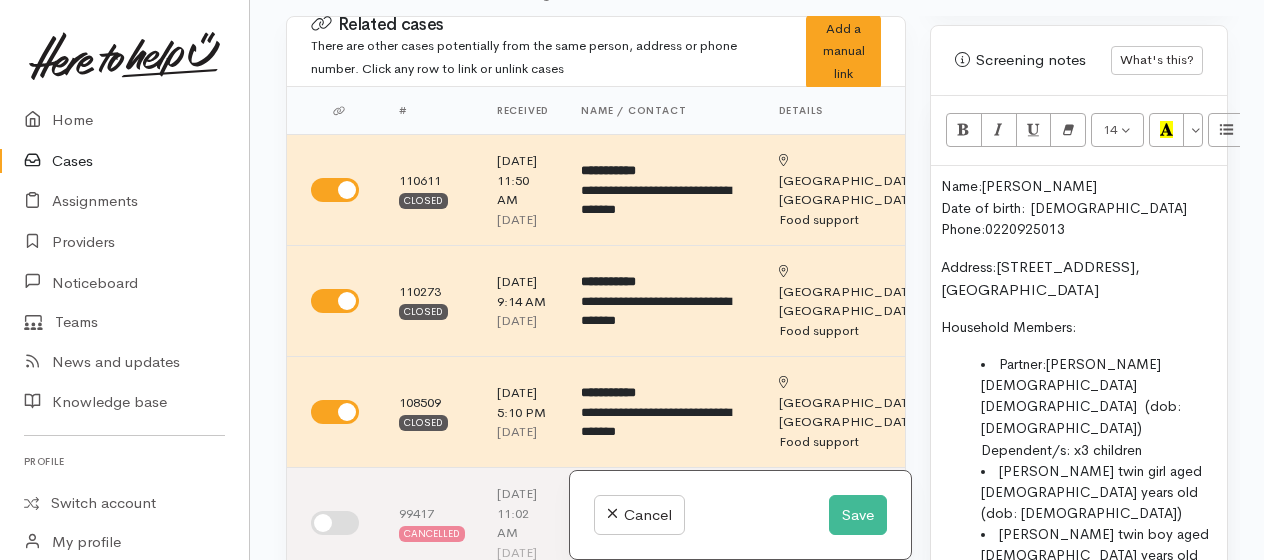 click on "Name:  Dean Barrie Date of birth:  18/02/1986 Phone:  0220925013 Address:   90 Shakespeare Street,  Leamington Household Members: Partner:  Kelly Hanright female 45 years old  (dob: 06/06/1978) Dependent/s: x3 children  Kinley twin girl aged 11 years old (dob: 18/07/2012) Brodie twin boy aged 11 years old (dob:18/07/2012) Son: Koby aged 13 years, (dob 20/11/2011) Food/Dietary requirements:   No allergies or dietary requirements  Cooking facilities:   Full Kitchen  MSD Entitlement remaining?:  no entitlement with WINZ" at bounding box center [1079, 484] 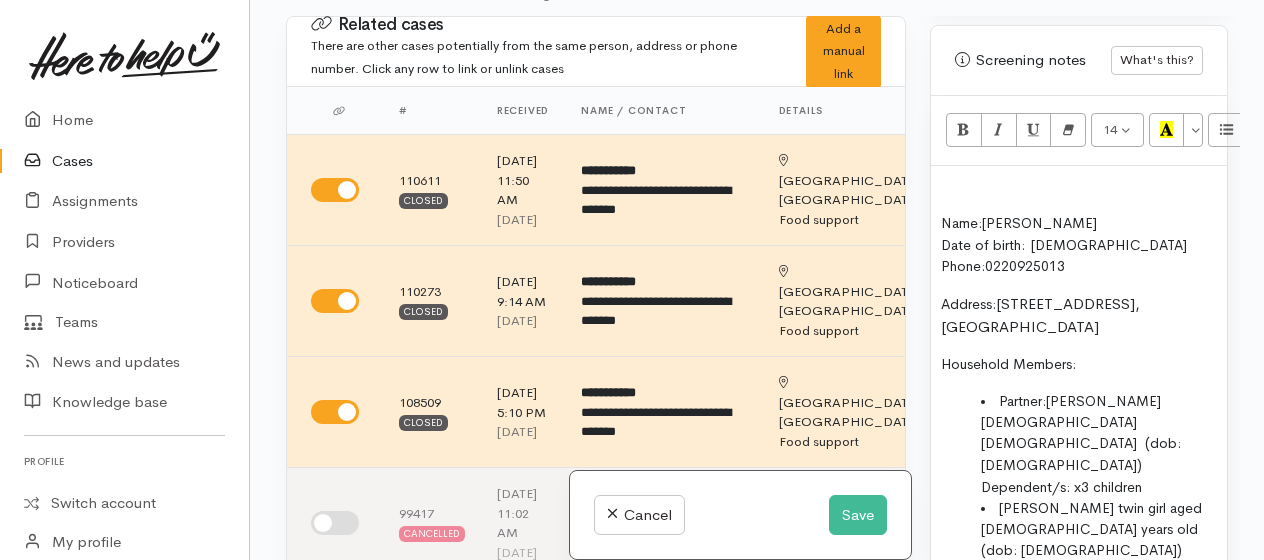 click on "Name:  Dean Barrie Date of birth:  18/02/1986 Phone:  0220925013 Address:   90 Shakespeare Street,  Leamington Household Members: Partner:  Kelly Hanright female 45 years old  (dob: 06/06/1978) Dependent/s: x3 children  Kinley twin girl aged 11 years old (dob: 18/07/2012) Brodie twin boy aged 11 years old (dob:18/07/2012) Son: Koby aged 13 years, (dob 20/11/2011) Food/Dietary requirements:   No allergies or dietary requirements  Cooking facilities:   Full Kitchen  MSD Entitlement remaining?:  no entitlement with WINZ" at bounding box center (1079, 502) 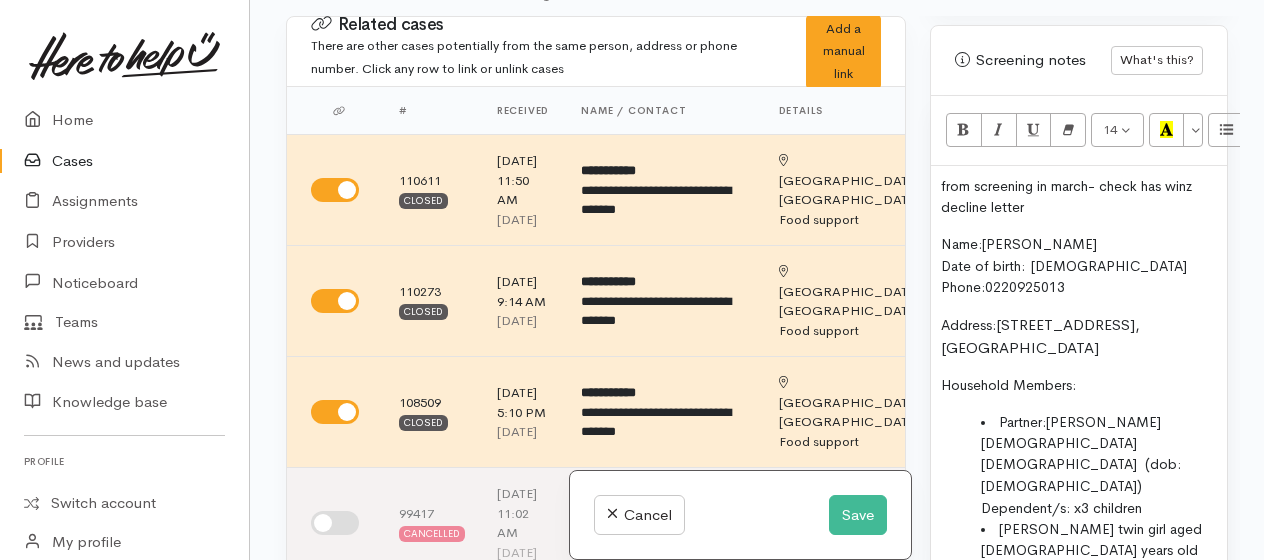 click on "from screening in march- check has winz decline letter" at bounding box center [1079, 197] 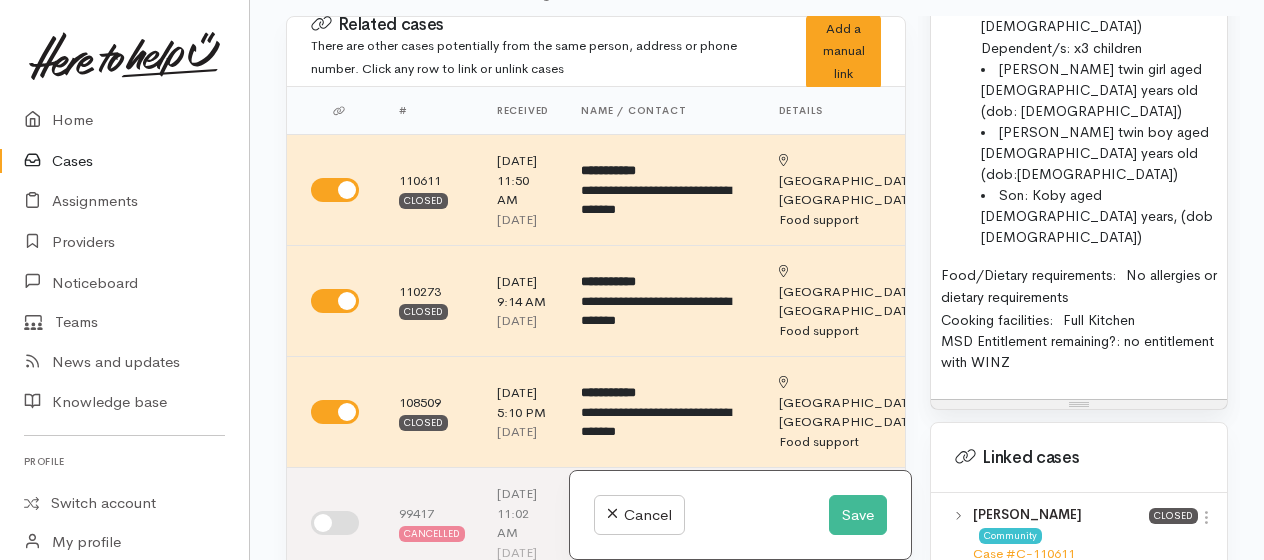 scroll, scrollTop: 1773, scrollLeft: 0, axis: vertical 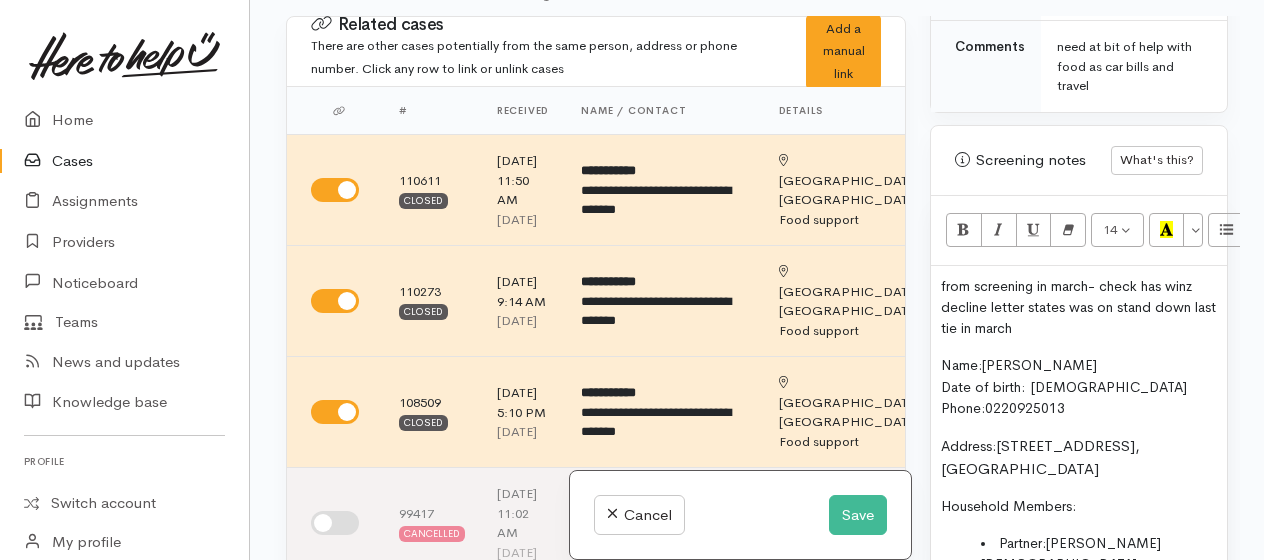 click on "from screening in march- check has winz decline letter states was on stand down last tie in march" at bounding box center [1079, 307] 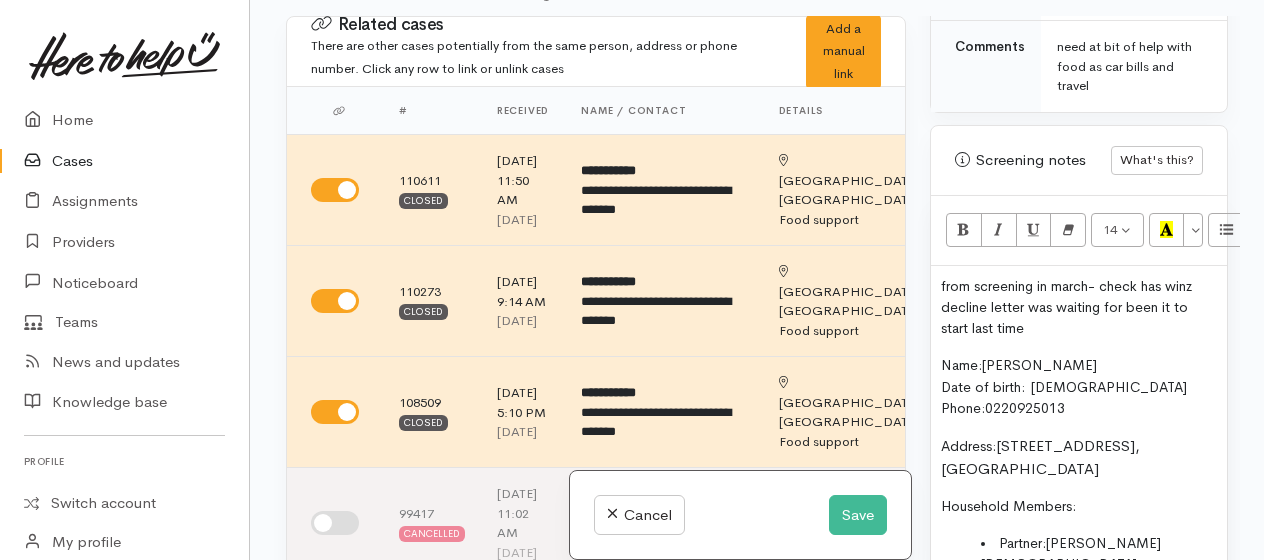 click on "from screening in march- check has winz decline letter was waiting for been it to start last time" at bounding box center (1066, 307) 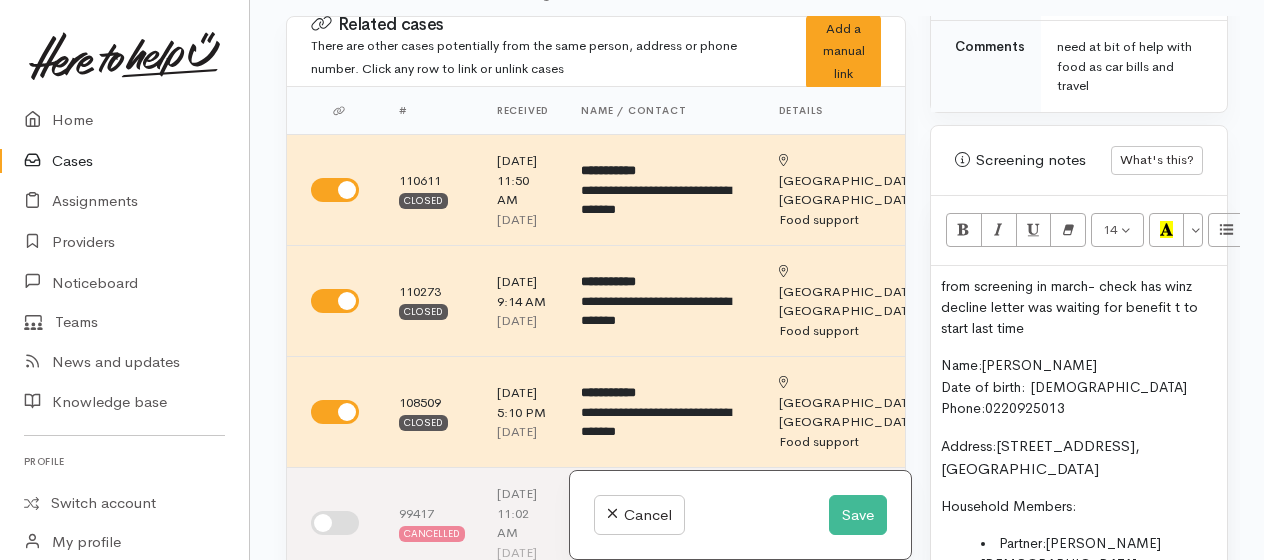 click on "from screening in march- check has winz decline letter was waiting for benefit t to start last time" at bounding box center (1069, 307) 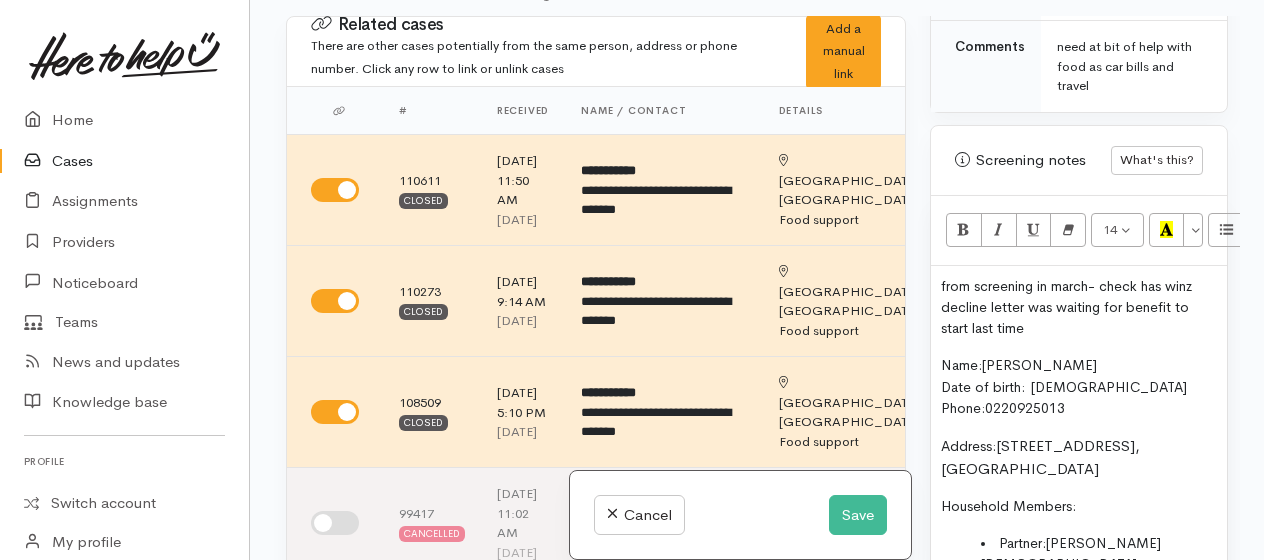 click on "from screening in march- check has winz decline letter was waiting for benefit to start last time" at bounding box center (1079, 307) 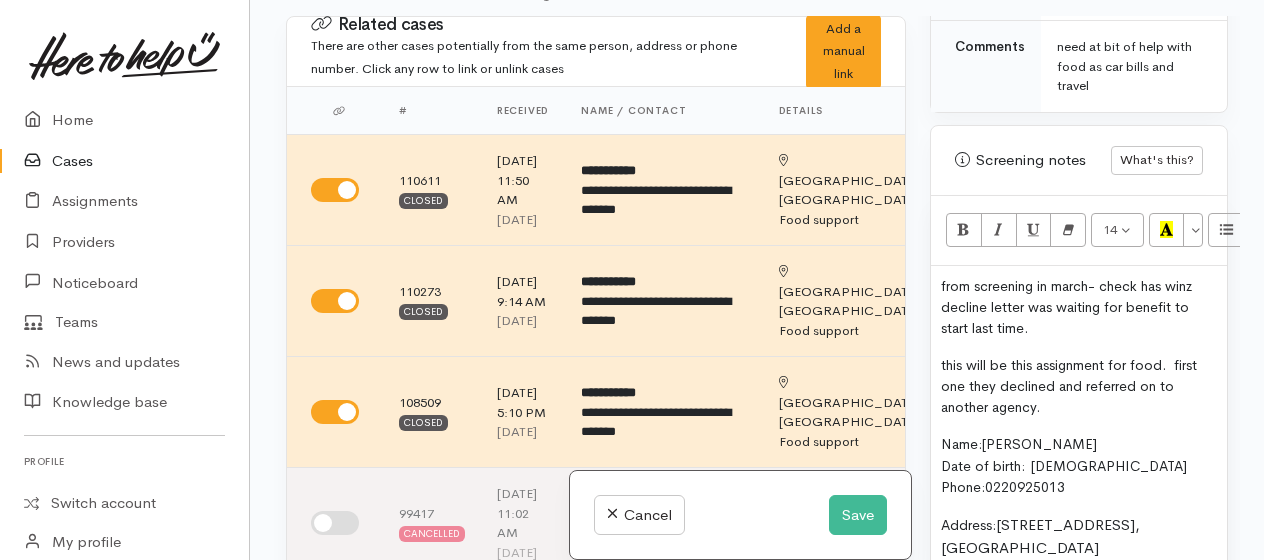 click on "this will be this assignment for food.  first one they declined and referred on to another agency." at bounding box center [1079, 386] 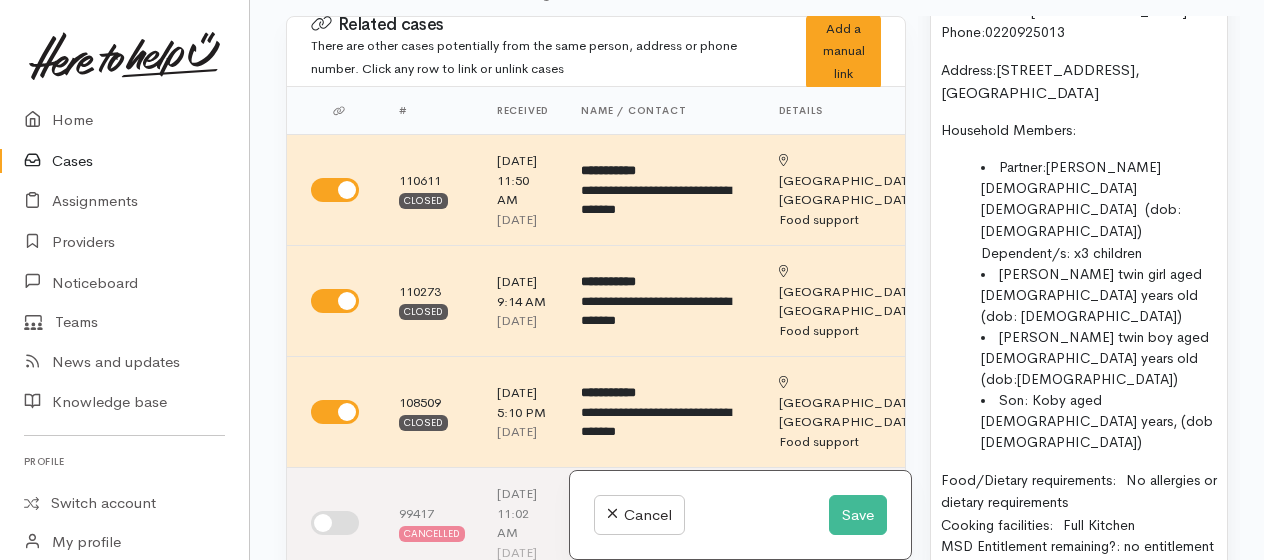 scroll, scrollTop: 1673, scrollLeft: 0, axis: vertical 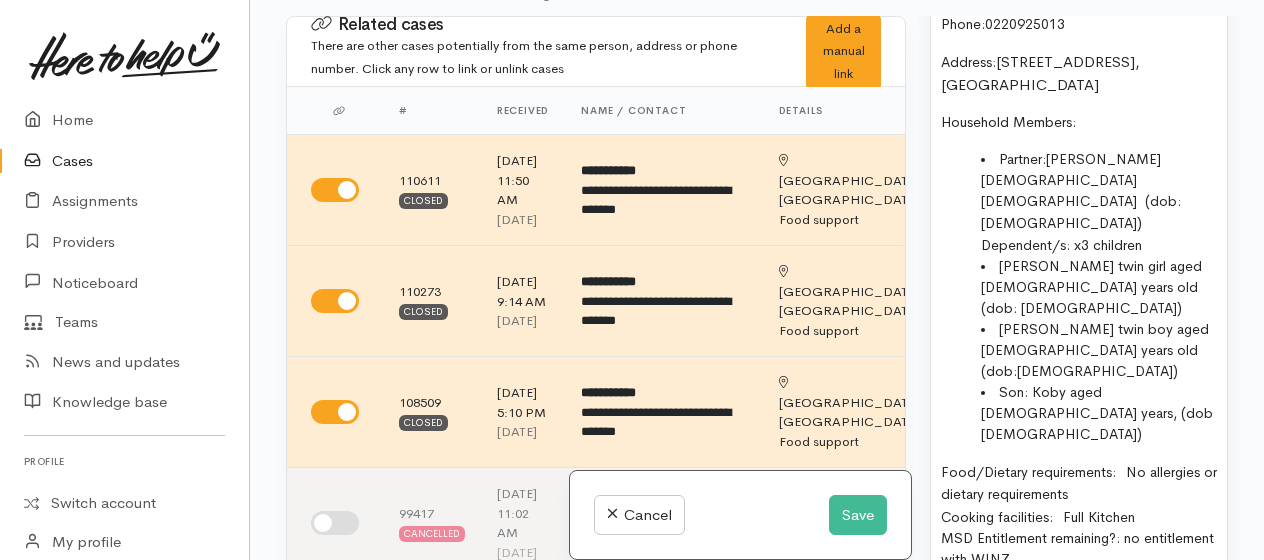 click on "Food/Dietary requirements:   No allergies or dietary requirements  Cooking facilities:   Full Kitchen  MSD Entitlement remaining?:  no entitlement with WINZ" at bounding box center (1079, 516) 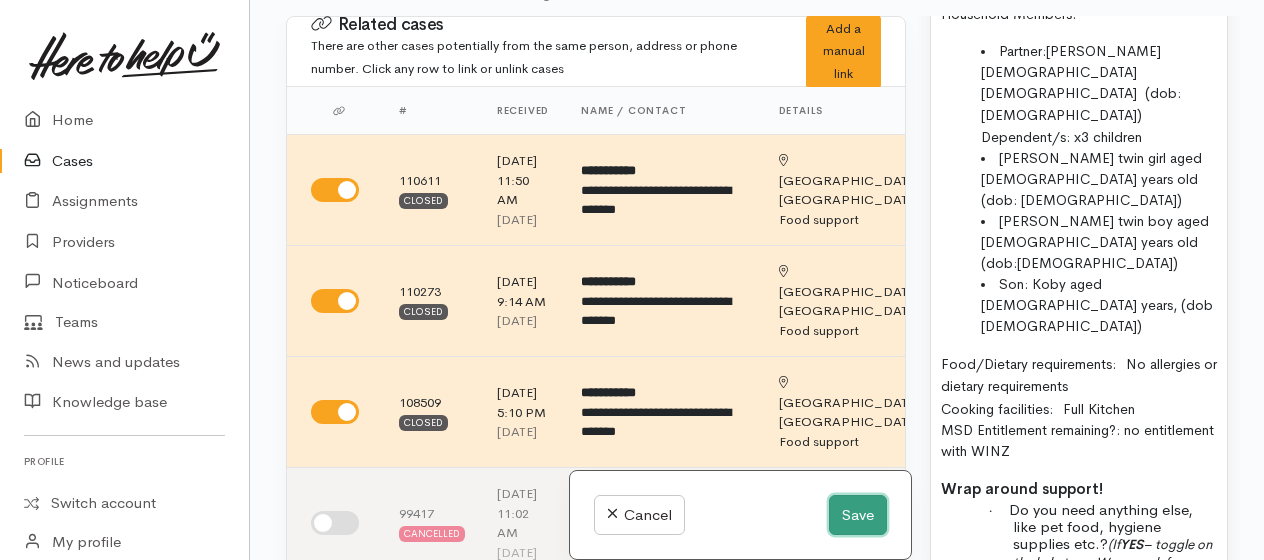 click on "Save" at bounding box center (858, 515) 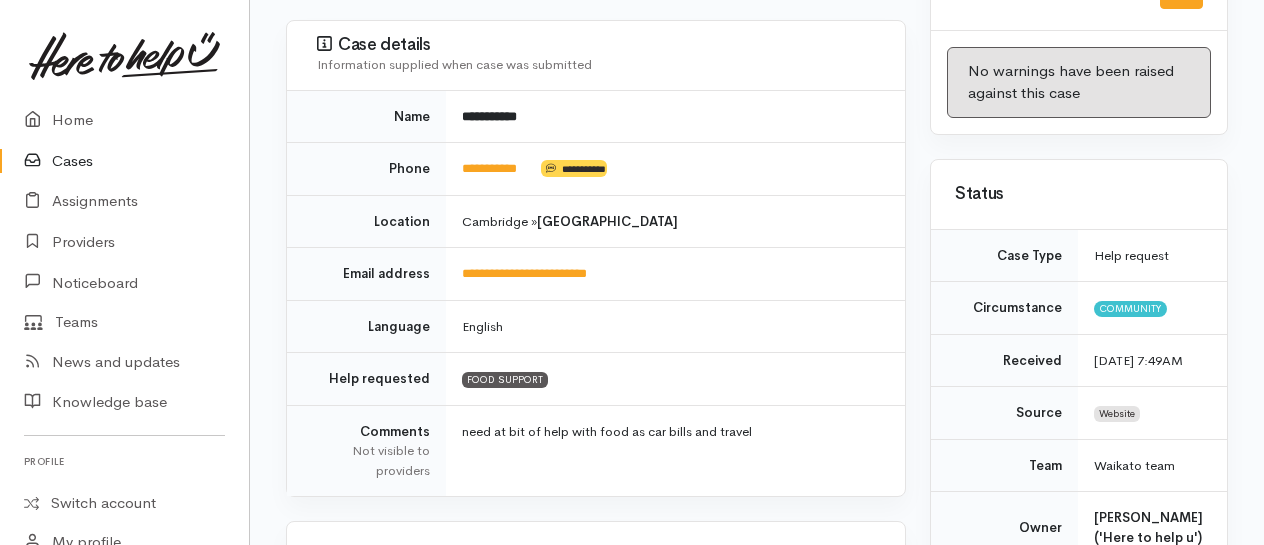 scroll, scrollTop: 400, scrollLeft: 0, axis: vertical 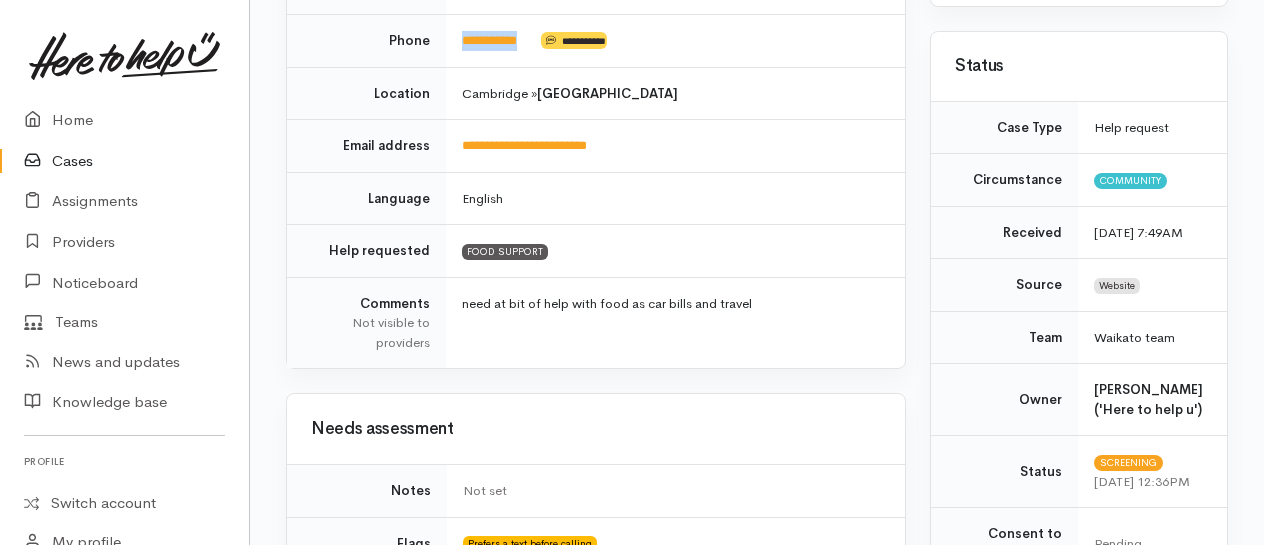 drag, startPoint x: 547, startPoint y: 30, endPoint x: 465, endPoint y: 26, distance: 82.0975 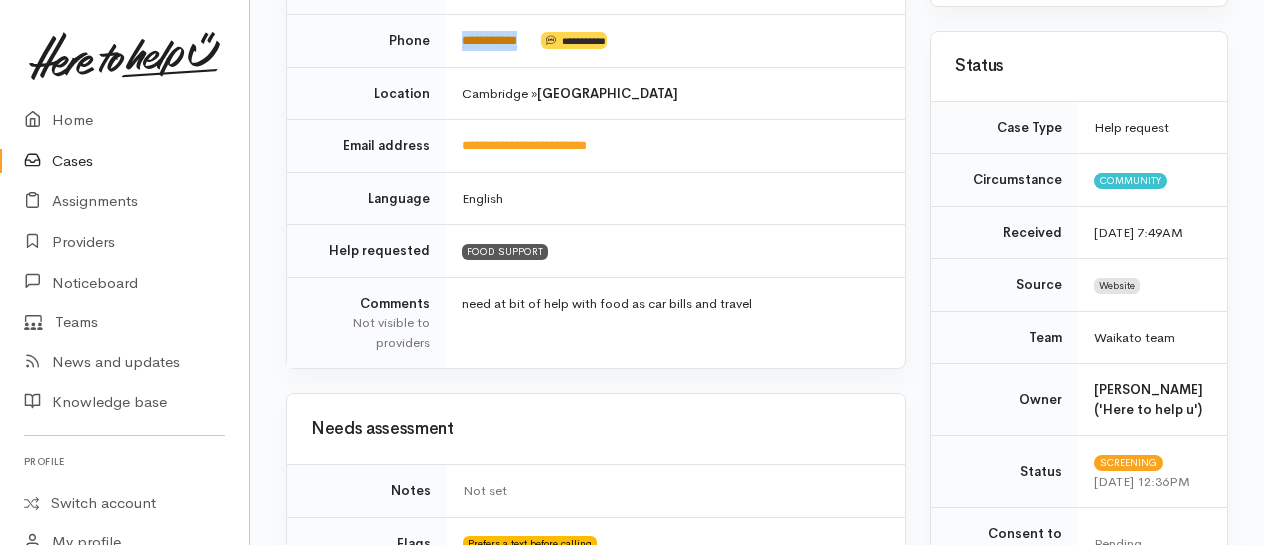 copy on "**********" 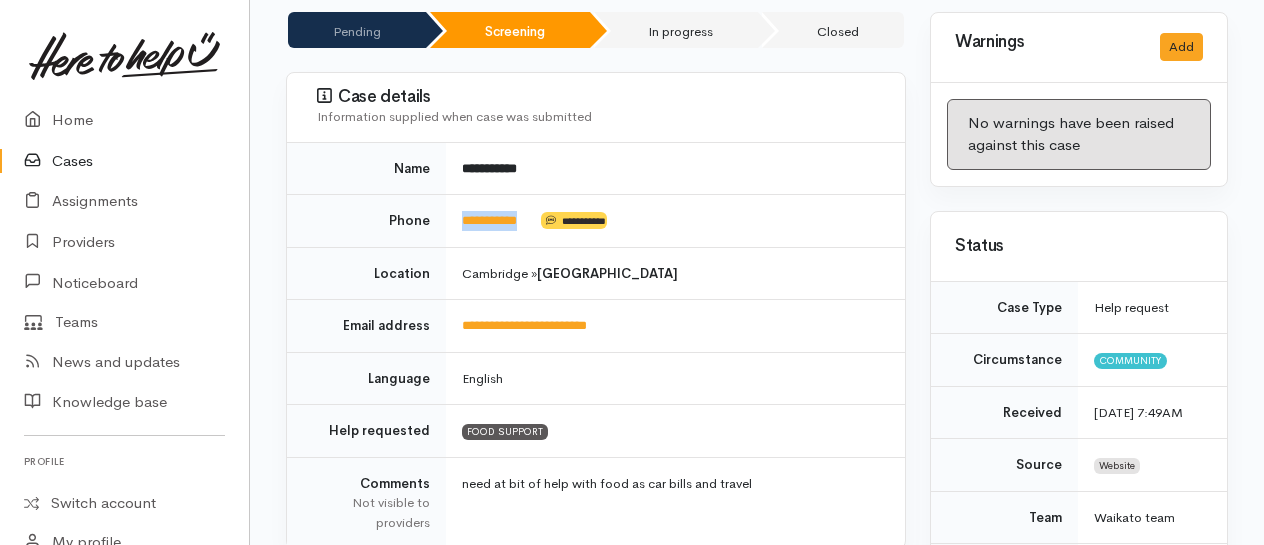 scroll, scrollTop: 0, scrollLeft: 0, axis: both 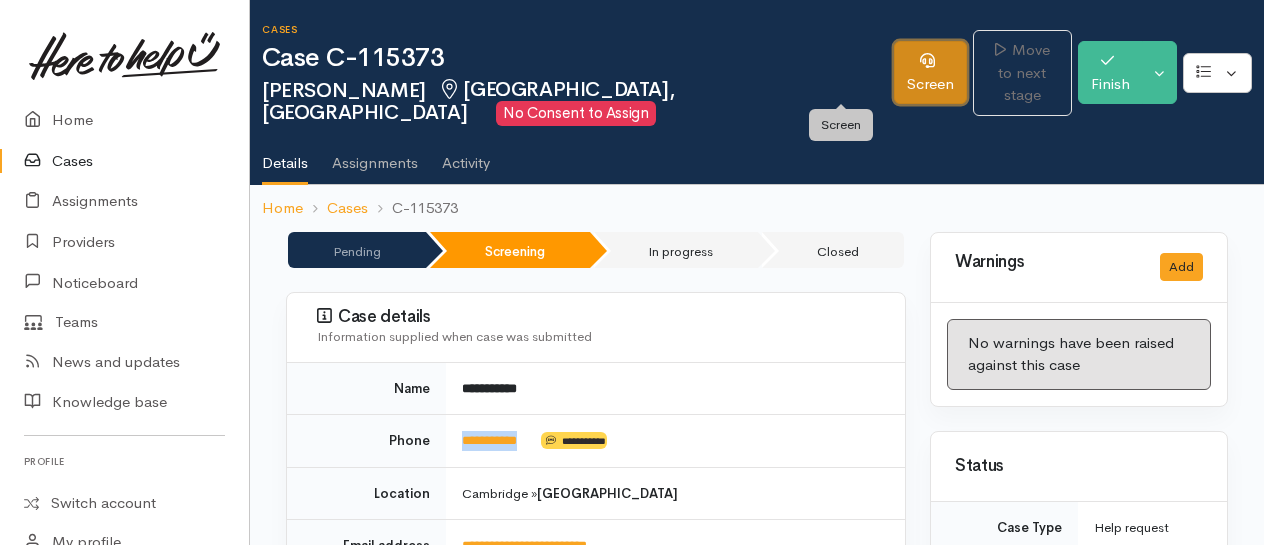 click on "Screen" at bounding box center (930, 72) 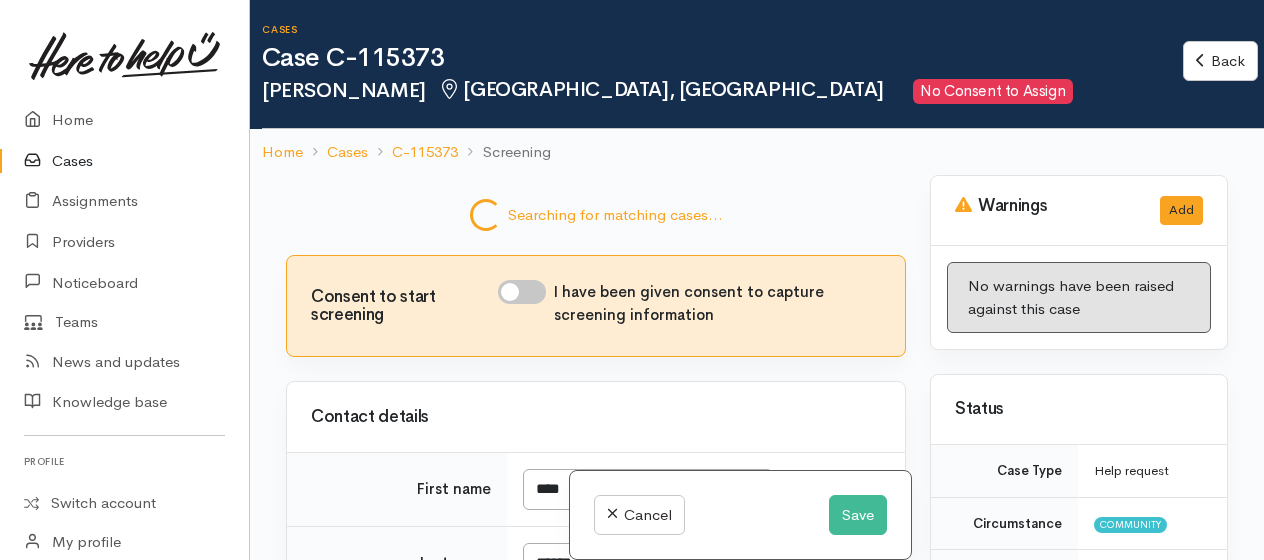 scroll, scrollTop: 0, scrollLeft: 0, axis: both 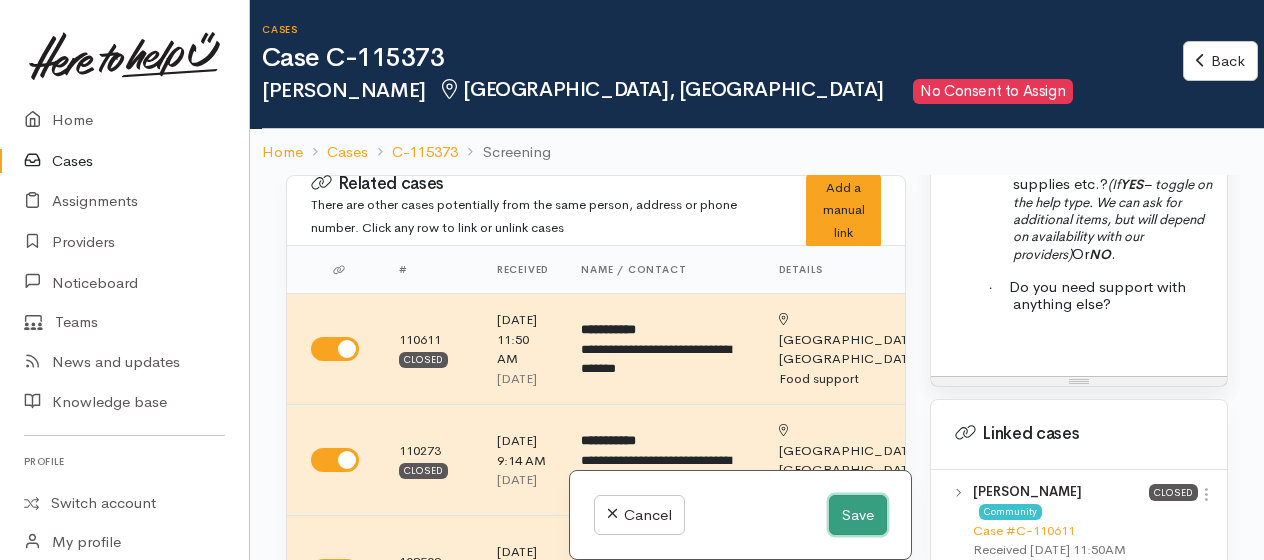 click on "Save" at bounding box center (858, 515) 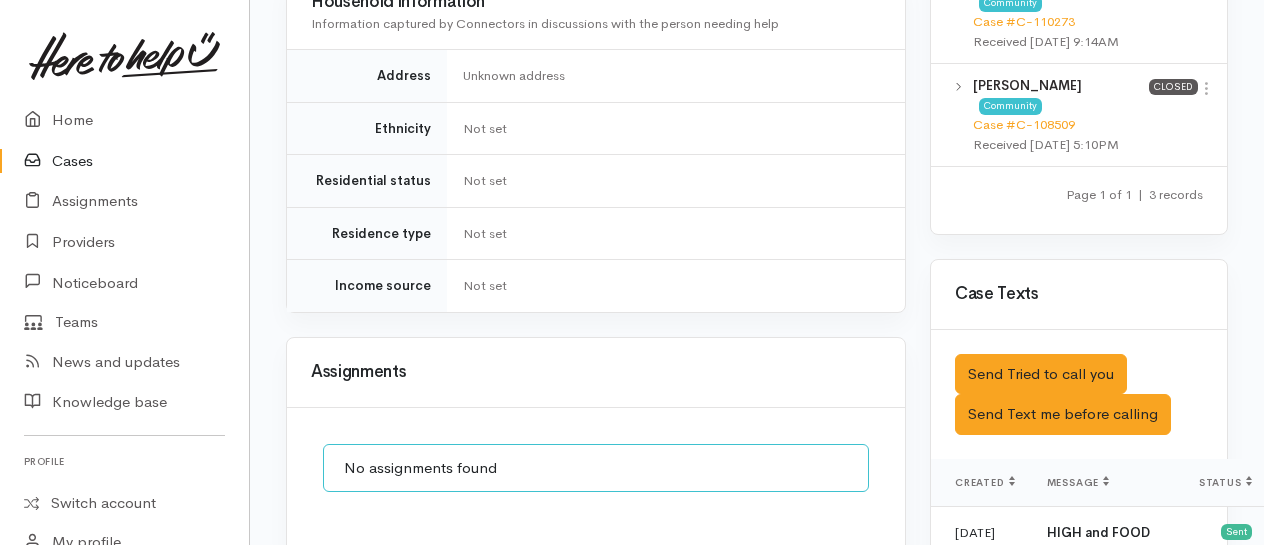 scroll, scrollTop: 1600, scrollLeft: 0, axis: vertical 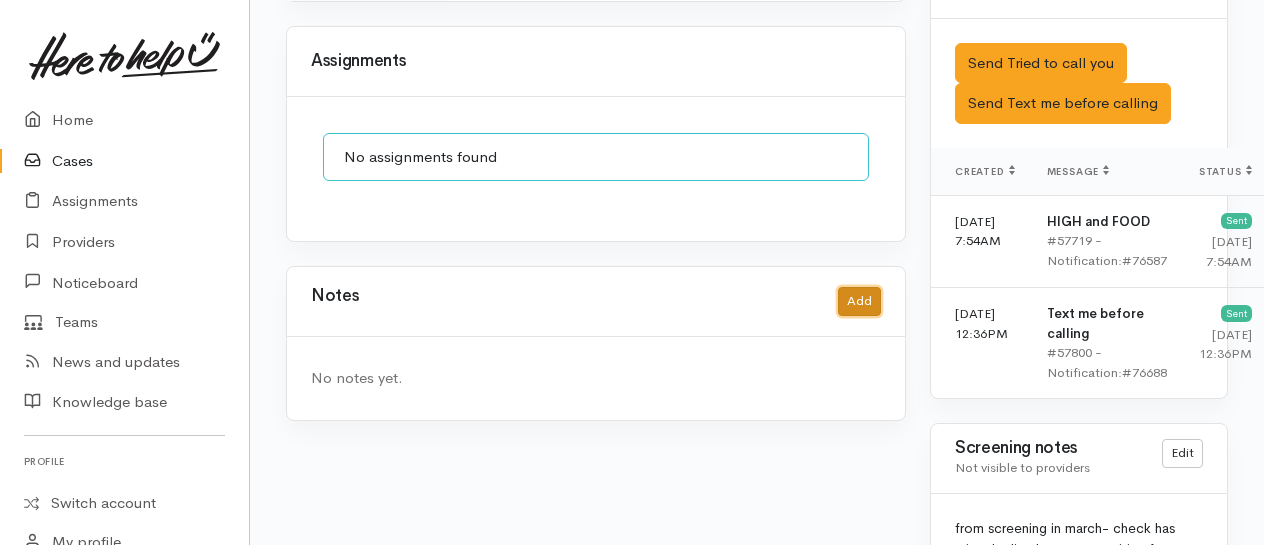 click on "Add" at bounding box center [859, 301] 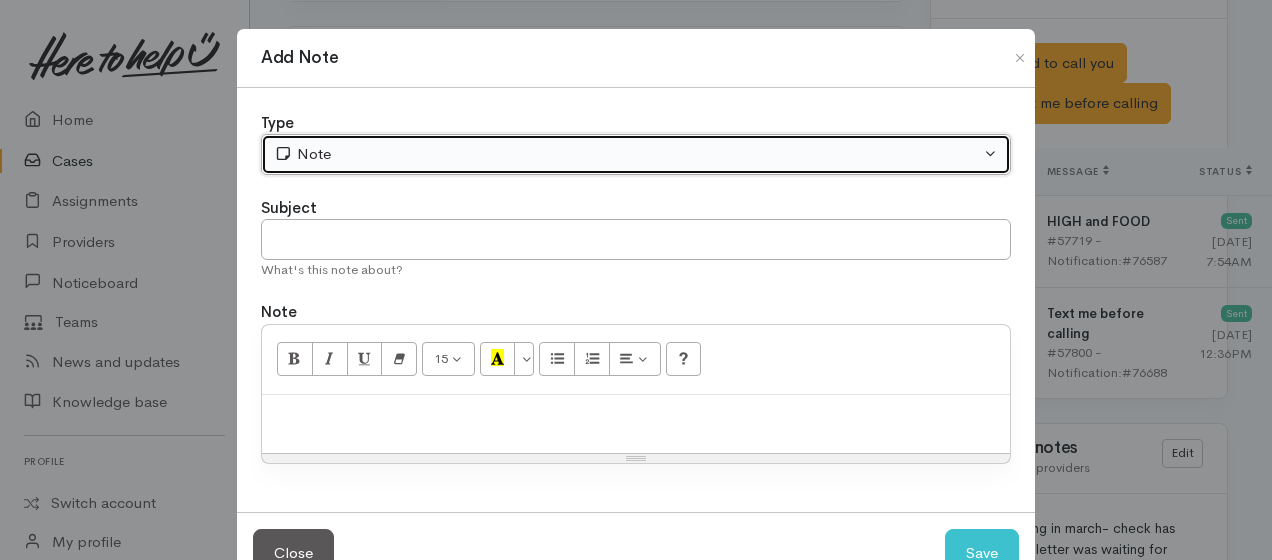 click on "Note" at bounding box center (627, 154) 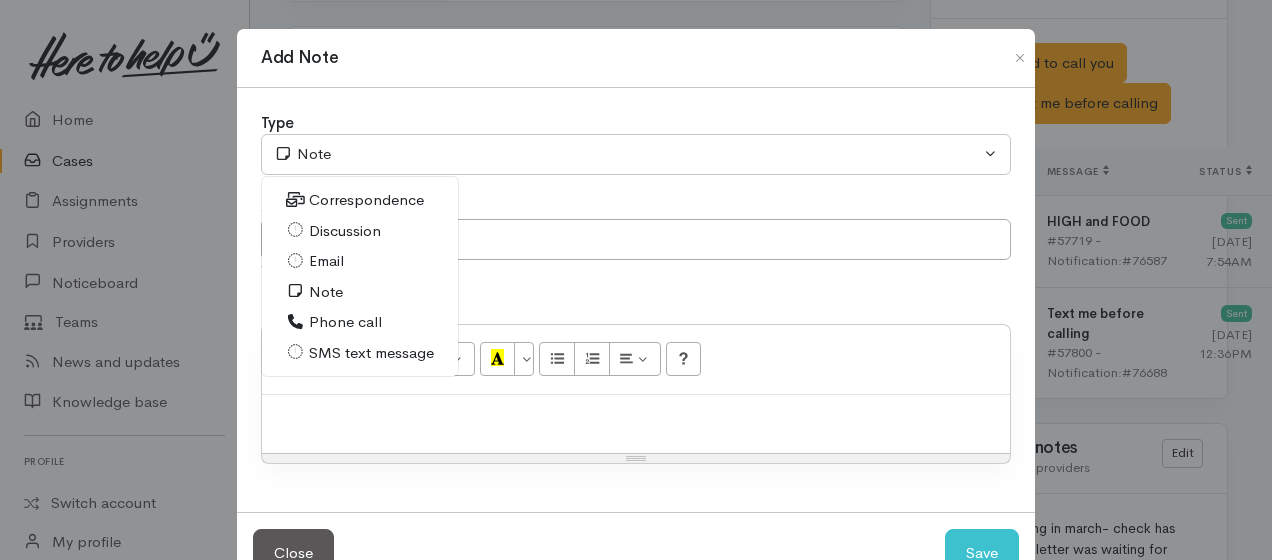 click on "Phone call" at bounding box center [345, 322] 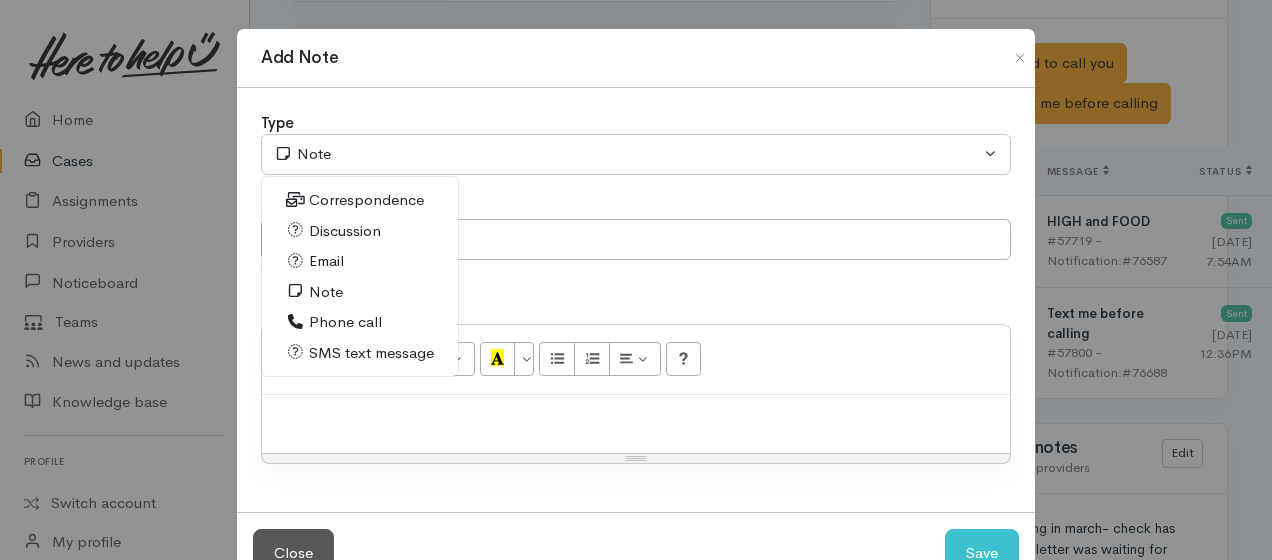 select on "3" 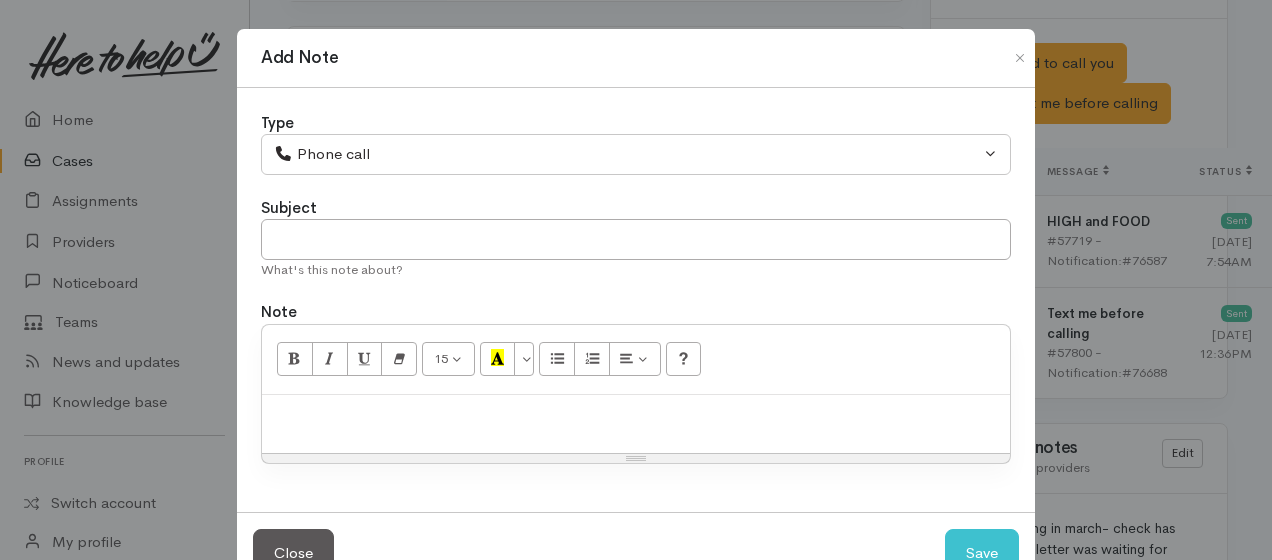 click at bounding box center [636, 416] 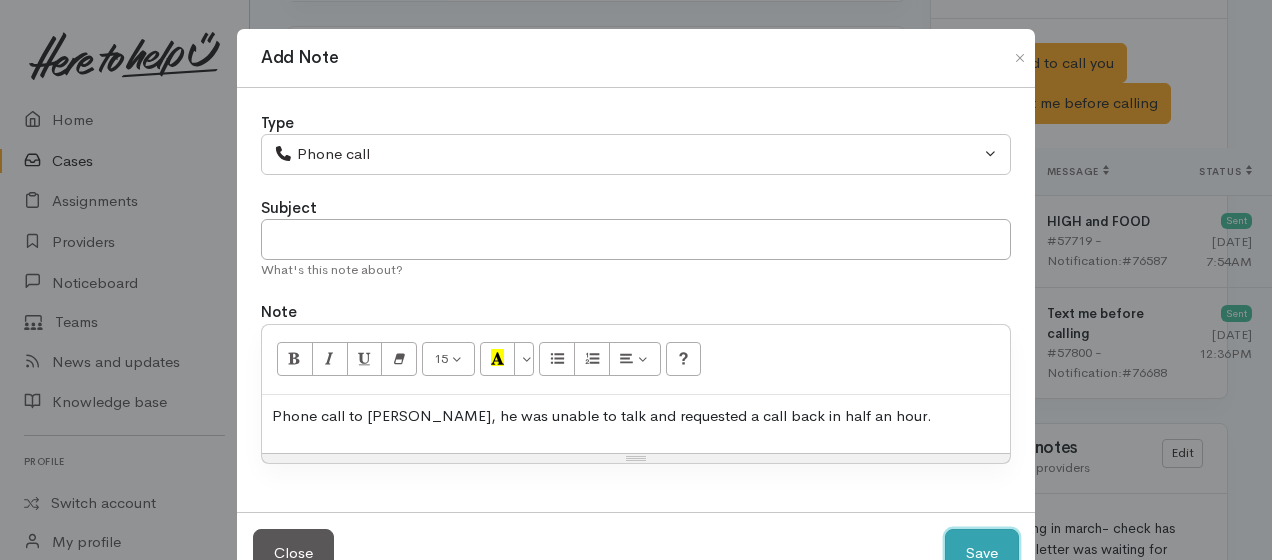 click on "Save" at bounding box center [982, 553] 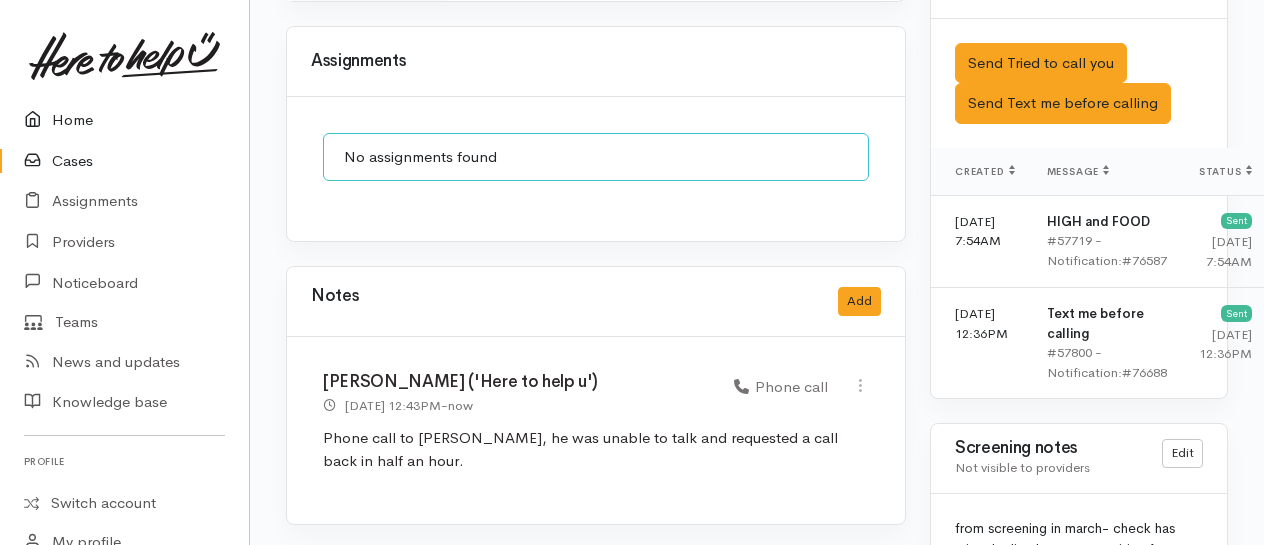 click on "Home" at bounding box center [124, 120] 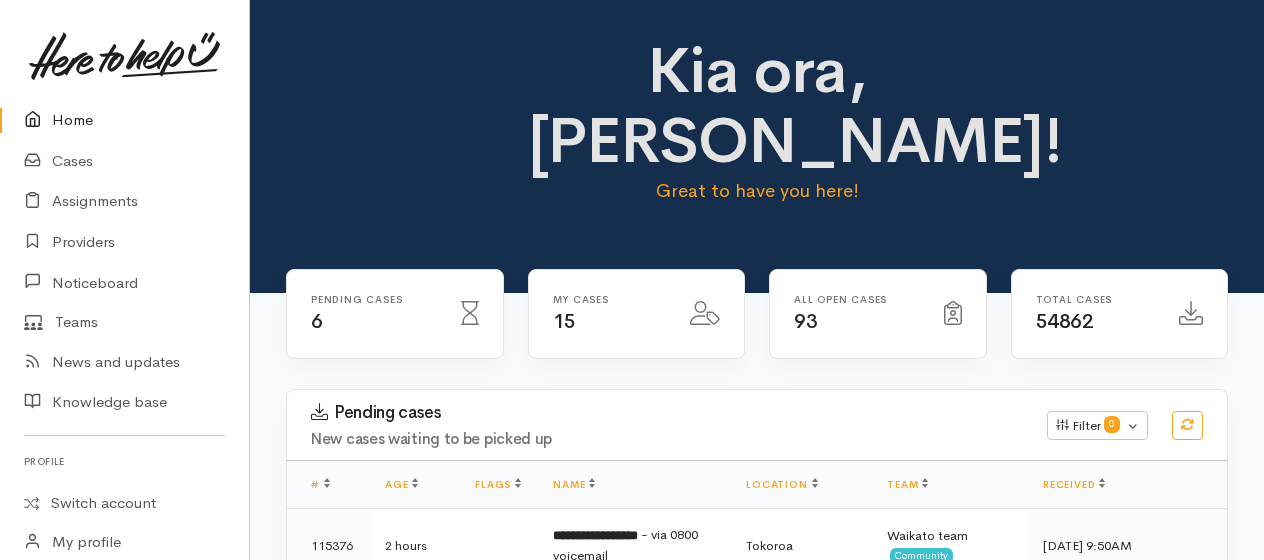 scroll, scrollTop: 0, scrollLeft: 0, axis: both 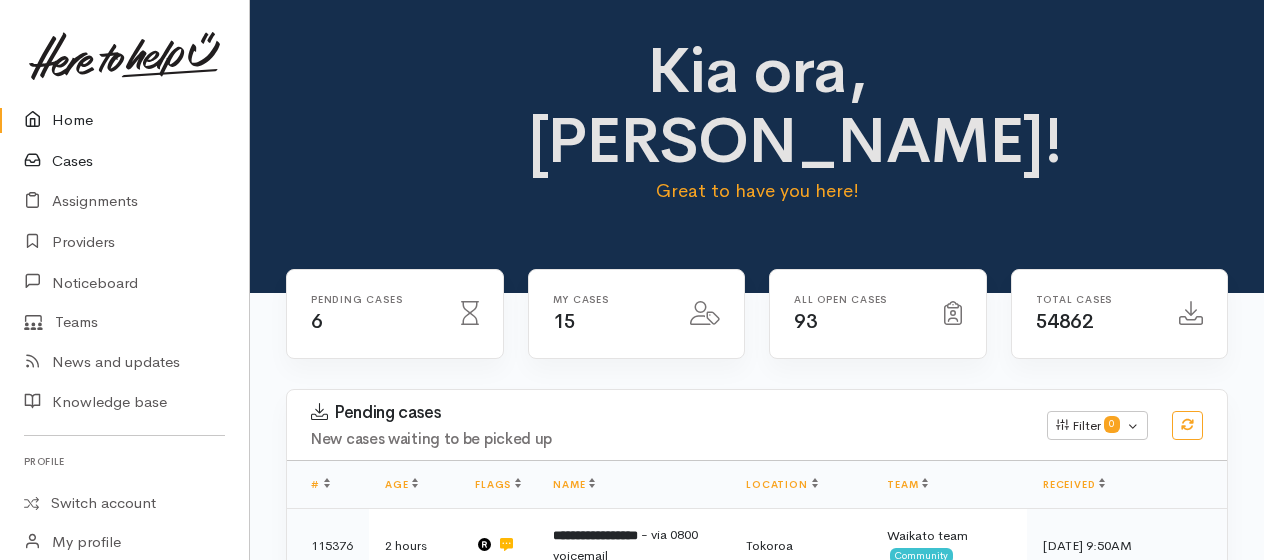 click on "Cases" at bounding box center [124, 161] 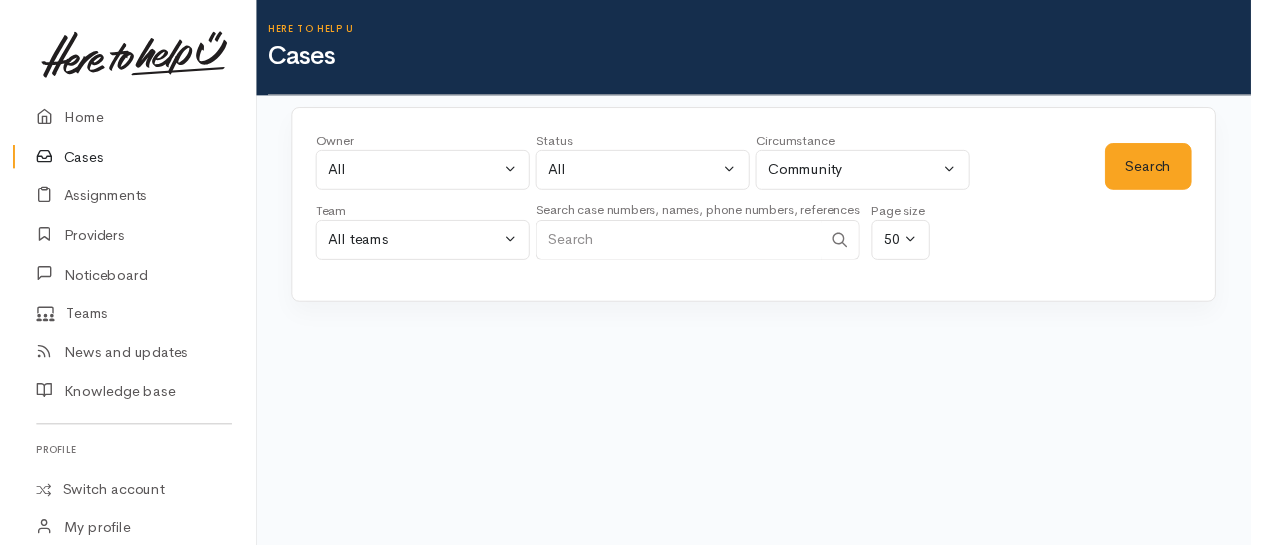 scroll, scrollTop: 0, scrollLeft: 0, axis: both 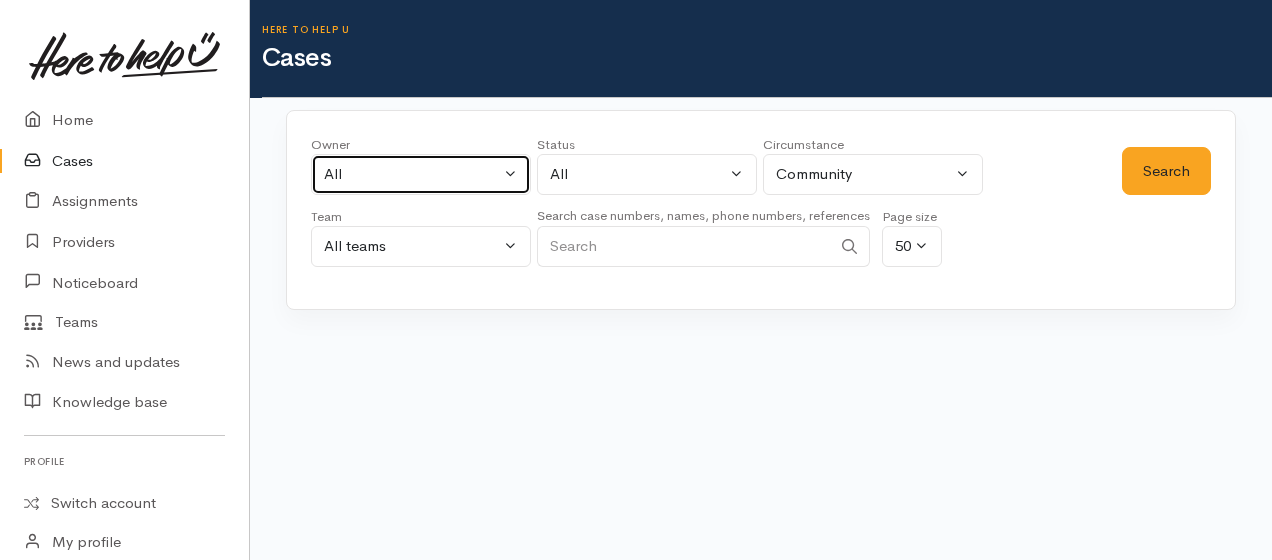 click on "All" at bounding box center (412, 174) 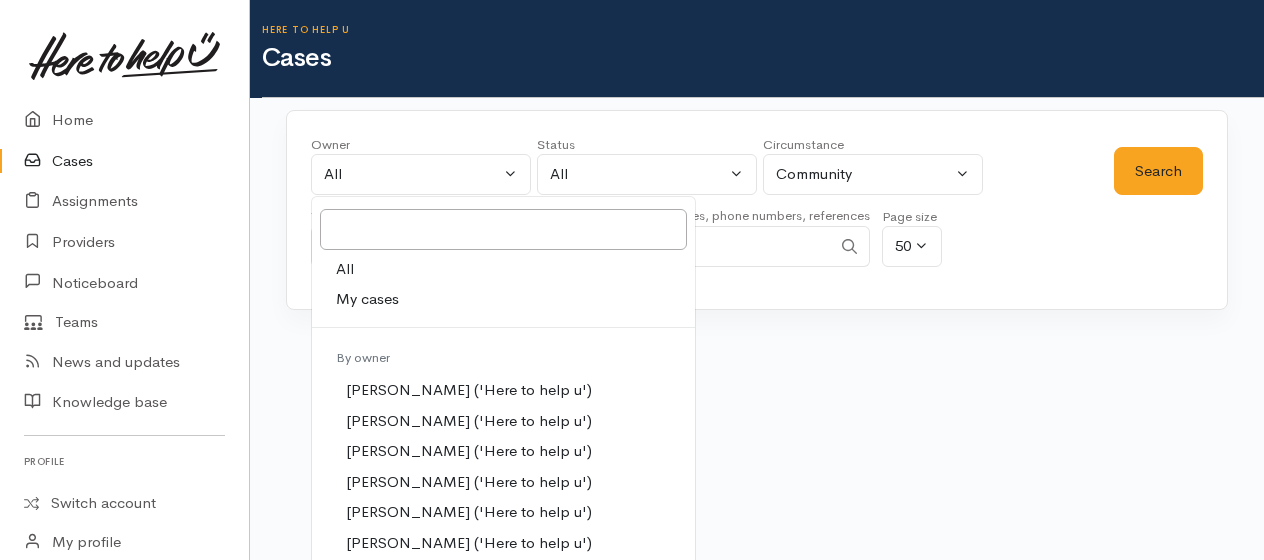 drag, startPoint x: 362, startPoint y: 293, endPoint x: 693, endPoint y: 252, distance: 333.5296 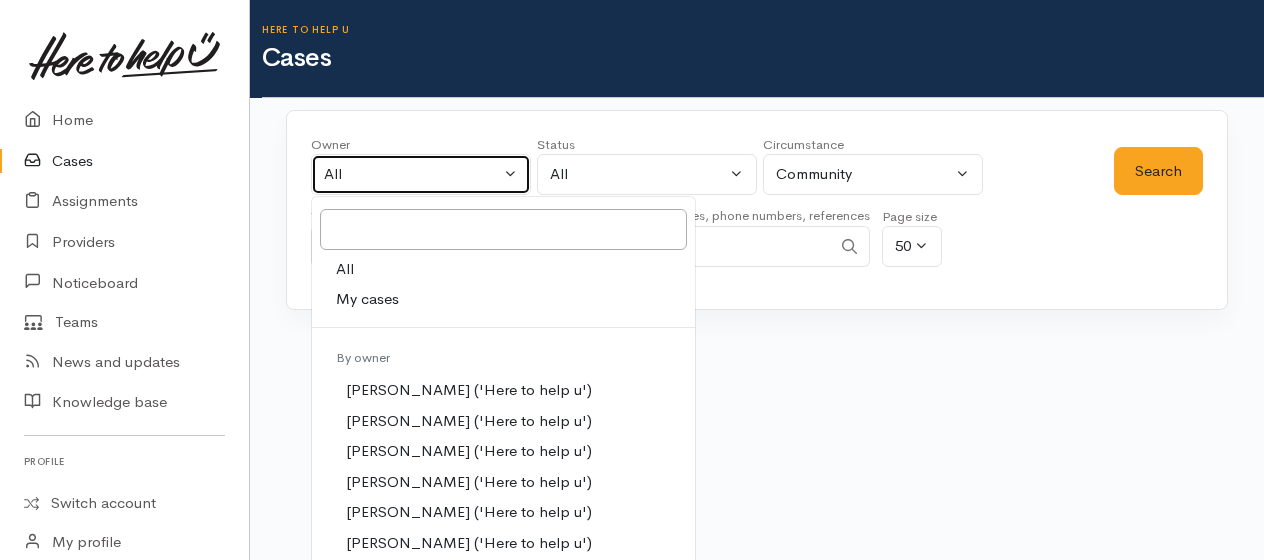 select on "1759" 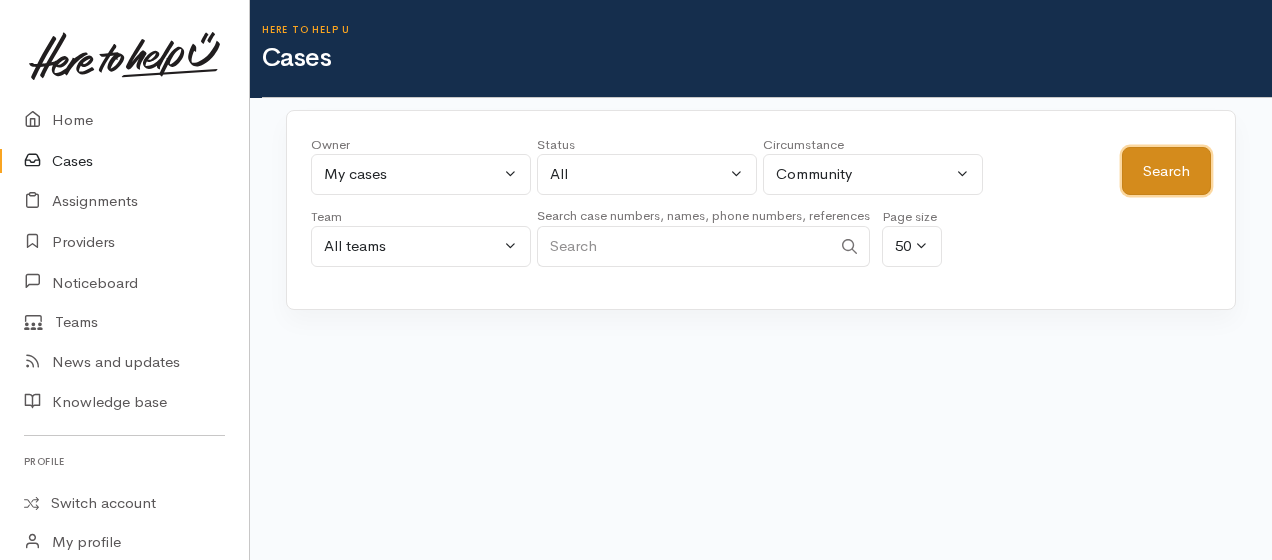 click on "Search" at bounding box center [1166, 171] 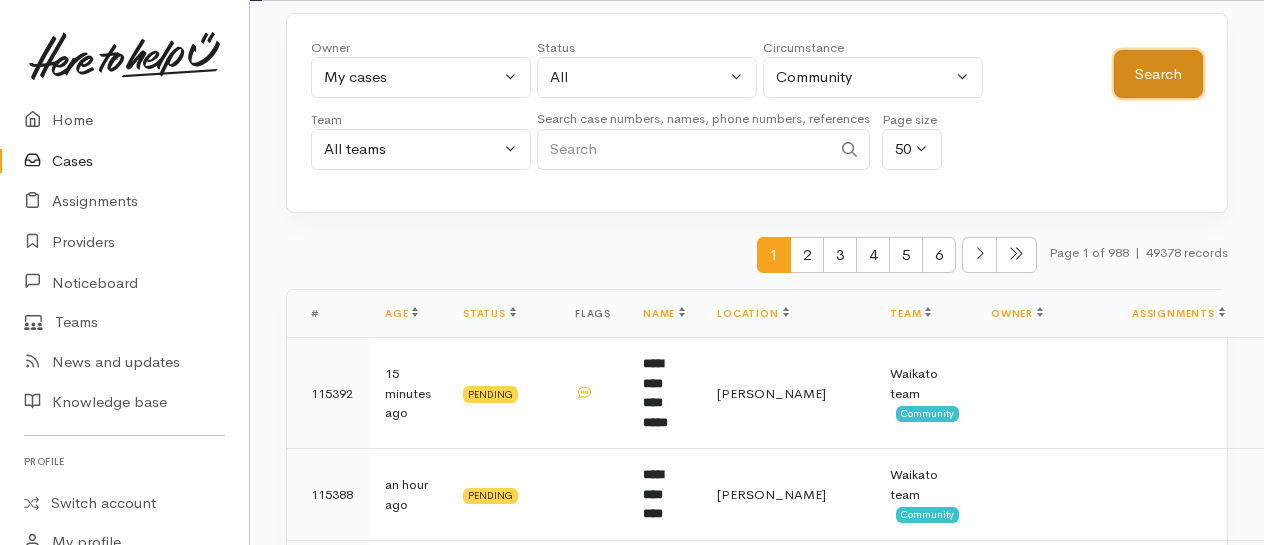 scroll, scrollTop: 0, scrollLeft: 0, axis: both 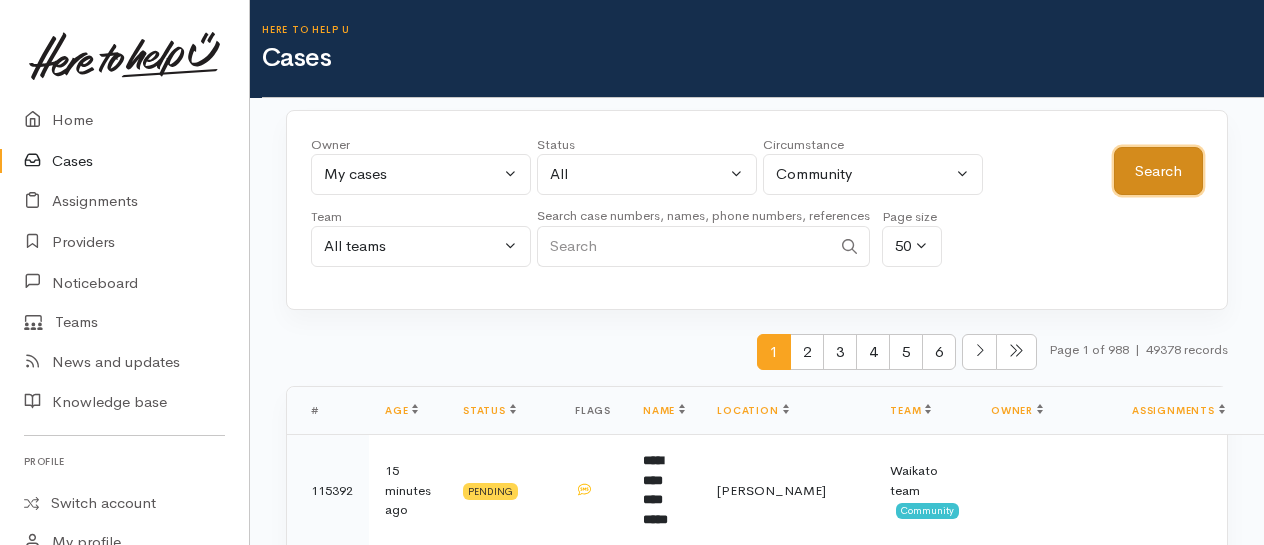 click on "Search" at bounding box center (1158, 171) 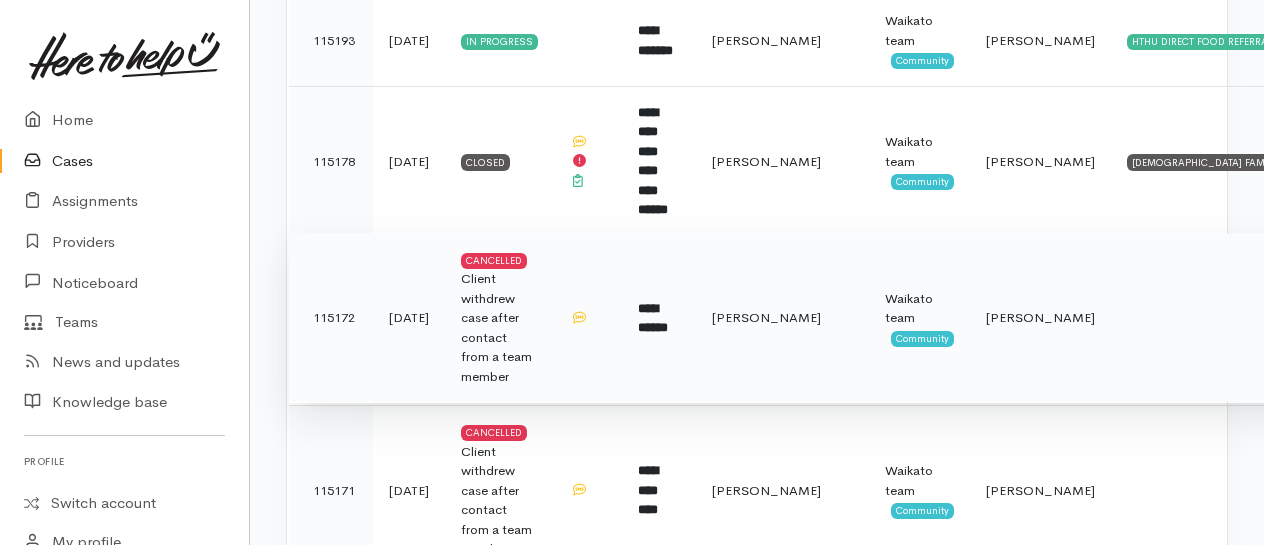 scroll, scrollTop: 1900, scrollLeft: 0, axis: vertical 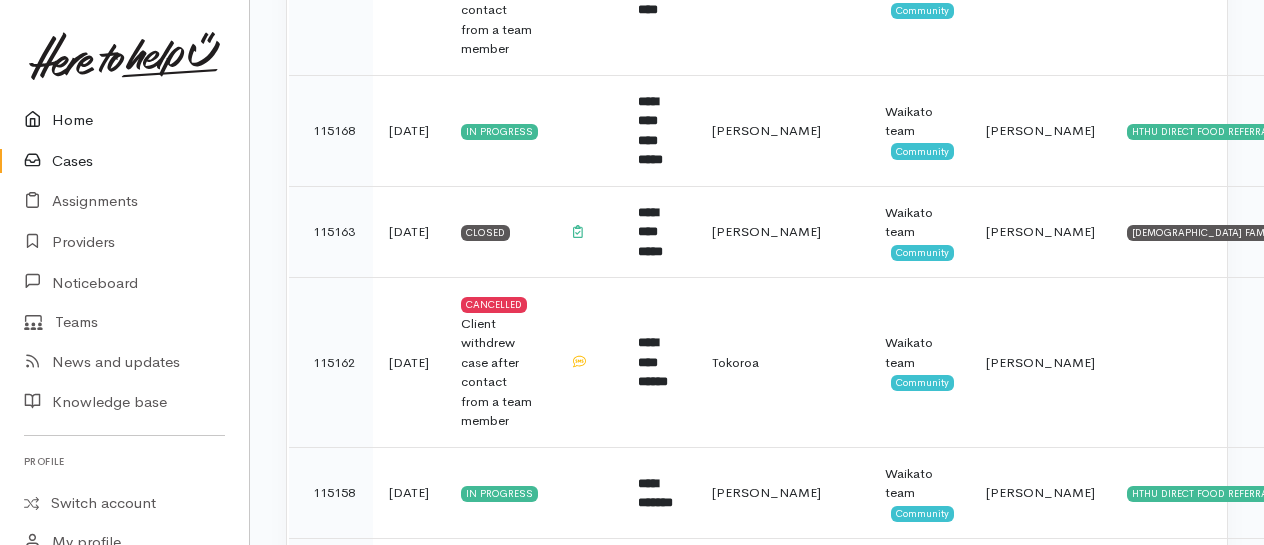 click on "Home" at bounding box center (124, 120) 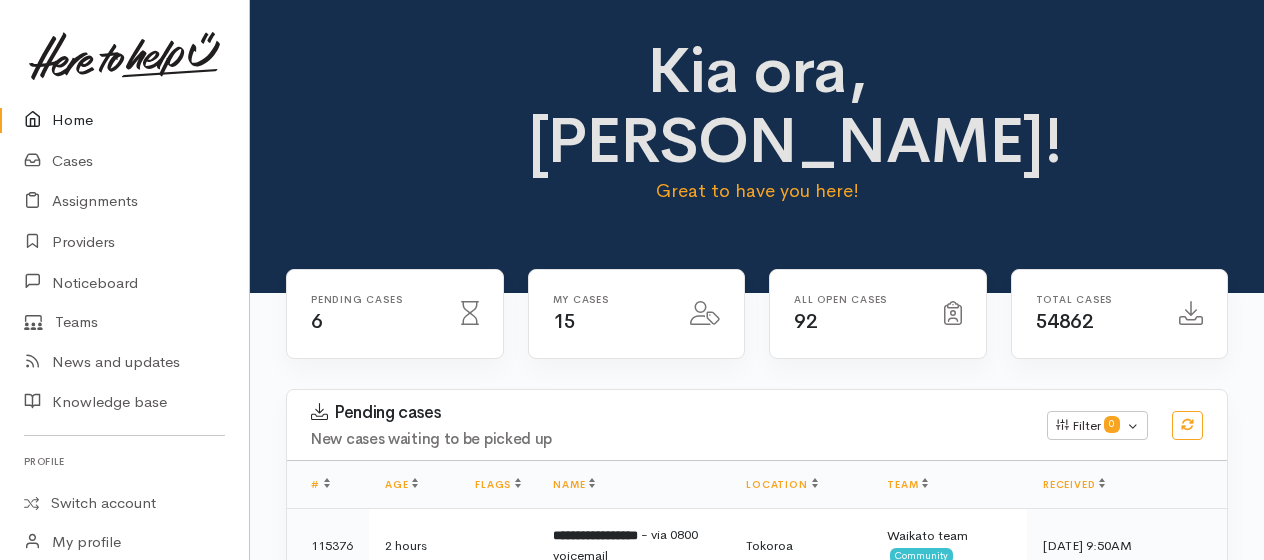 scroll, scrollTop: 0, scrollLeft: 0, axis: both 